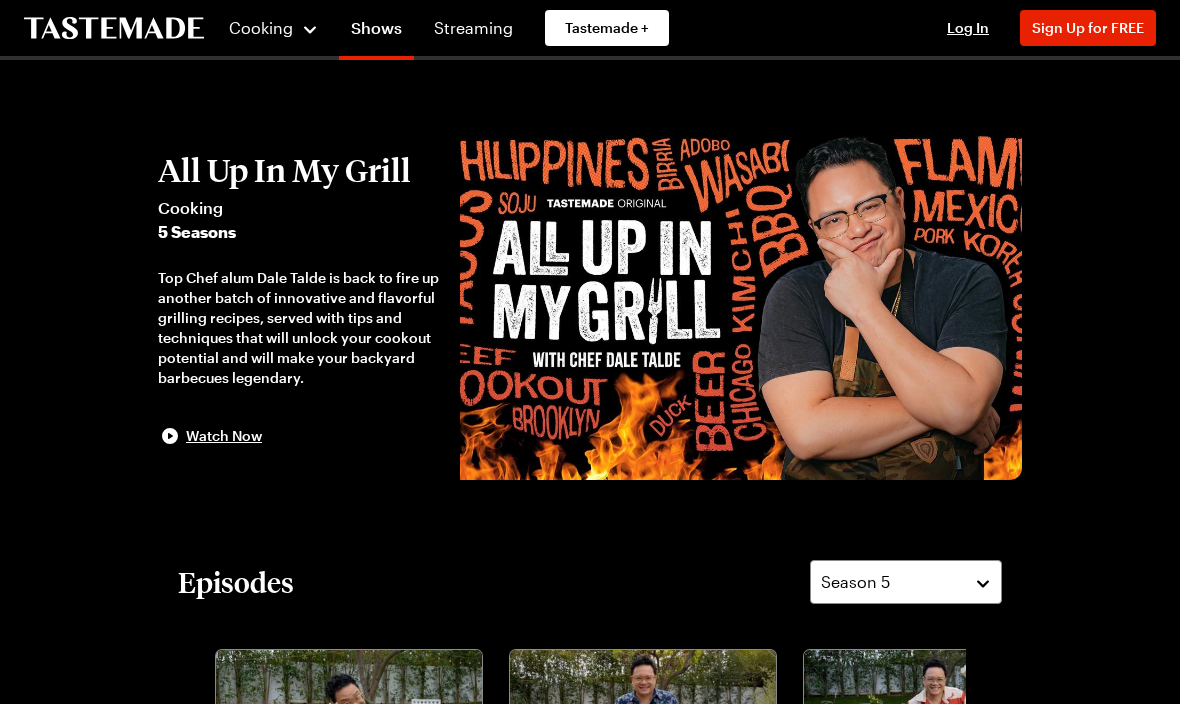 scroll, scrollTop: 0, scrollLeft: 0, axis: both 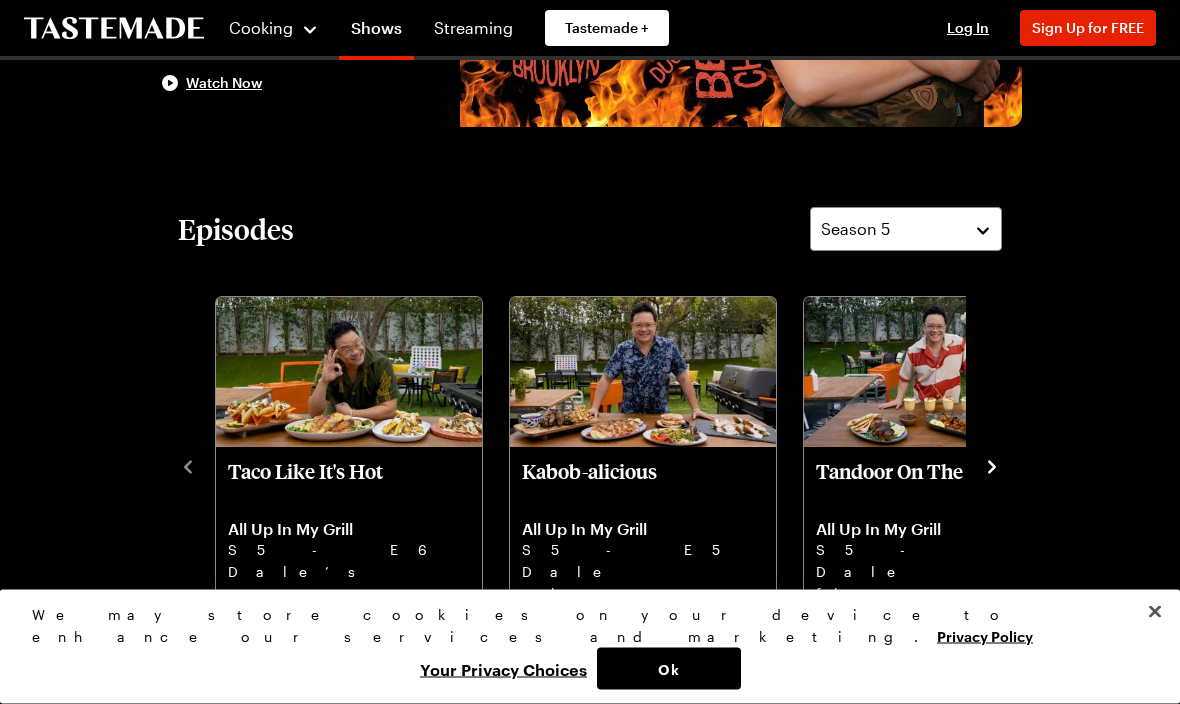 click 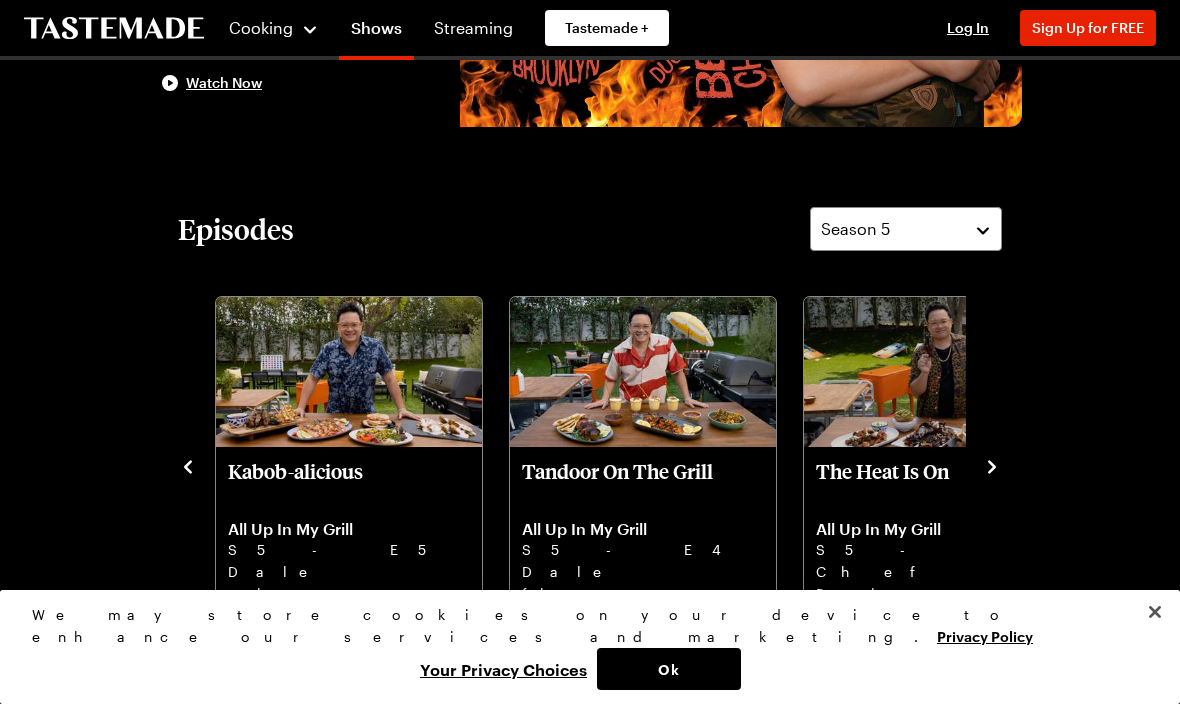 click 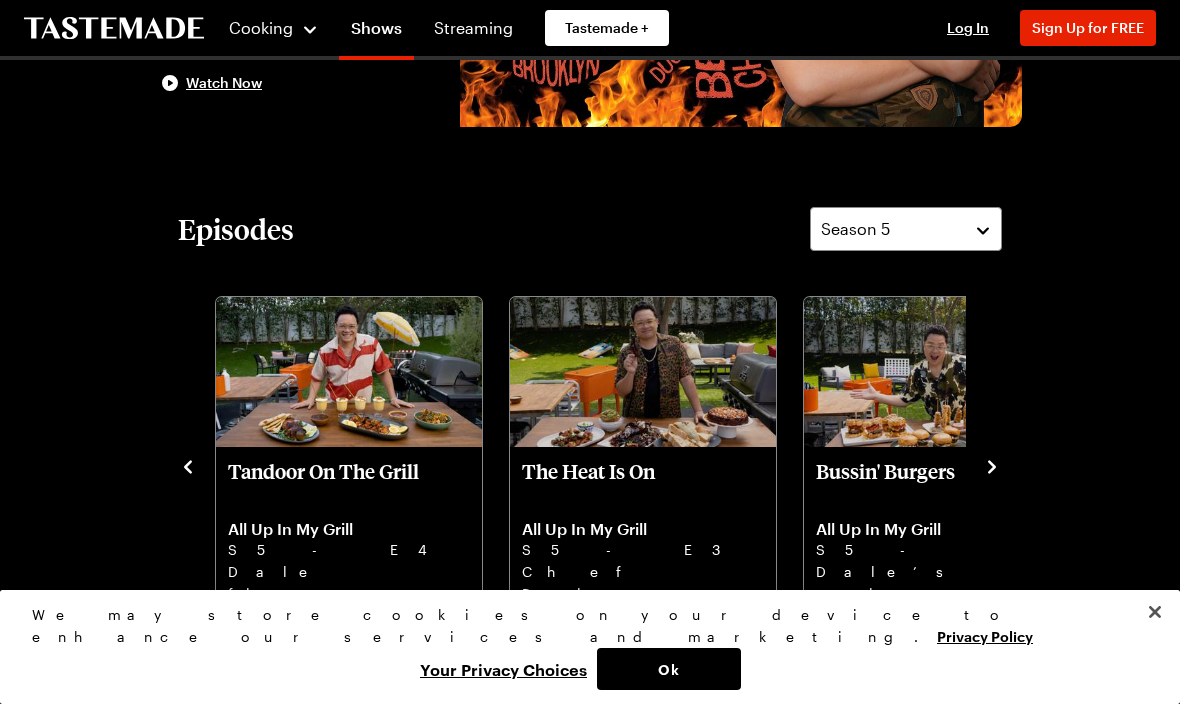 click 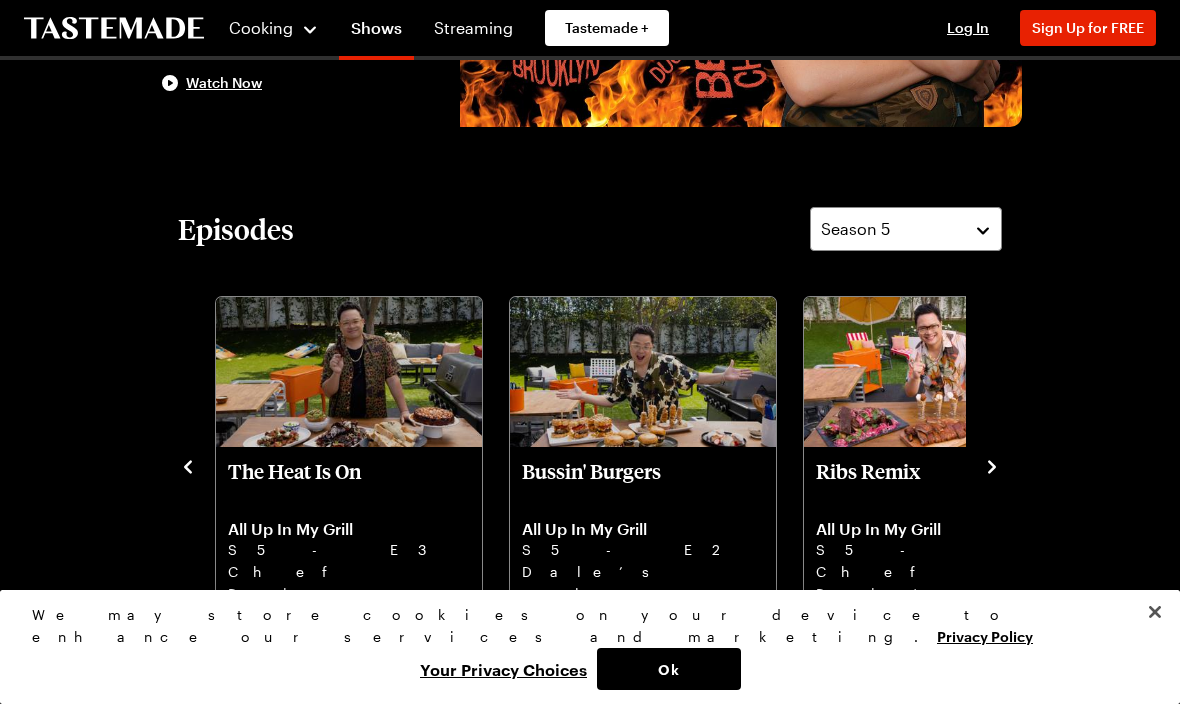 click 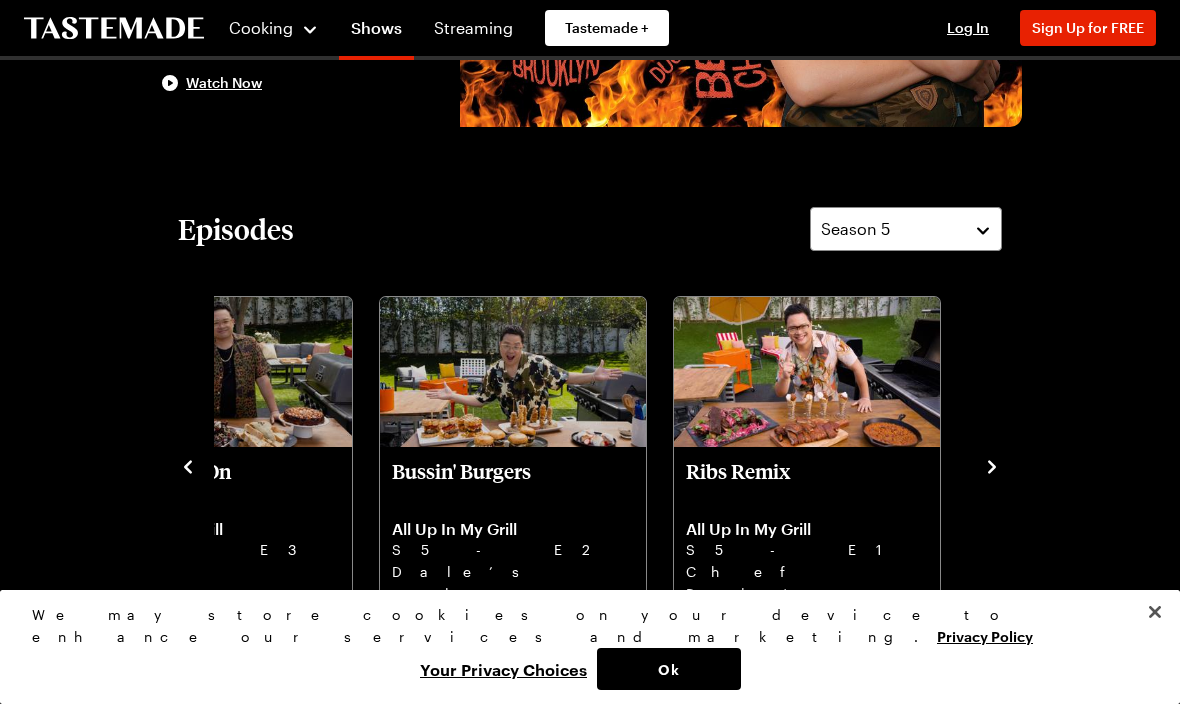click 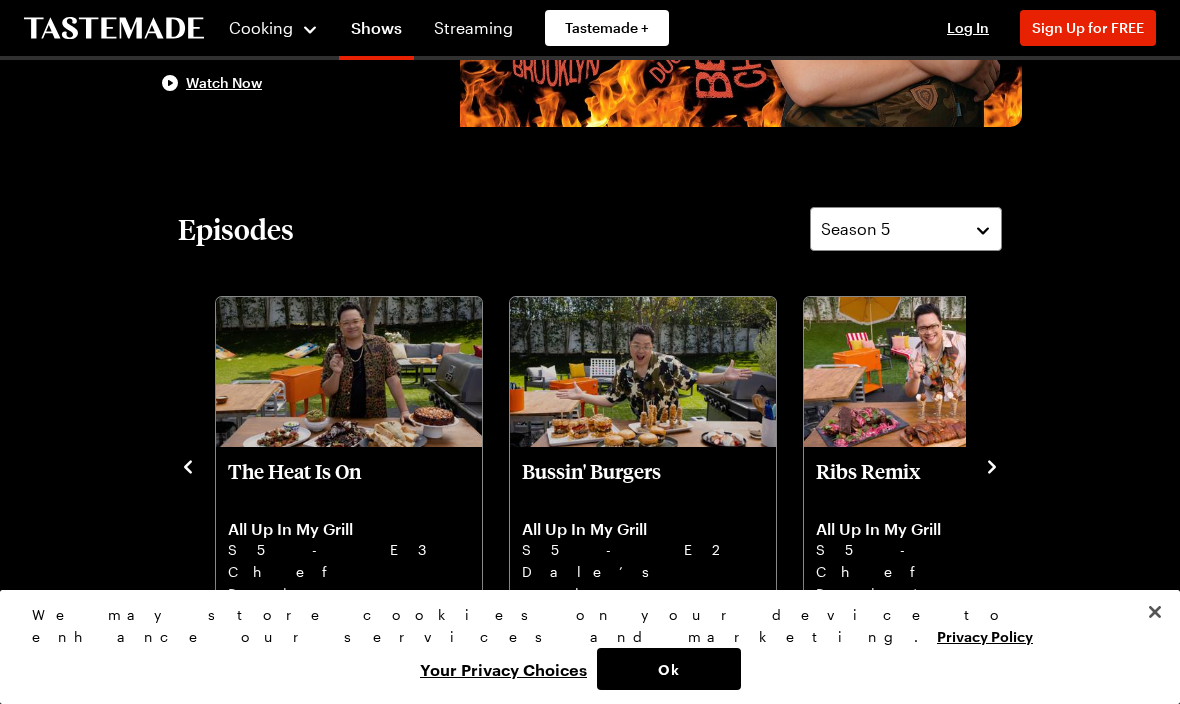 click on "Episodes Season 5 Taco Like It's Hot All Up In My Grill S5 - E6 Dale’s taco night is next-level: crispy corn ribs, grilled pepian chicken, sweet empanadas. Let's go! Kabob-alicious All Up In My Grill S5 - E5 Dale skewers ribeye, salmon, smoky eggplant dip, and grilled peaches. Food on sticks never tasted better! Tandoor On The Grill All Up In My Grill S5 - E4 Dale fires up the tandoor - juicy chicken, crispy cauliflower, silky mango lassi dessert. Tandoori magic! The Heat Is On All Up In My Grill S5 - E3 Chef Dale lights it up—fiery wings, chili steak, smoky toast, and spicy pineapple skillet cake. Bussin' Burgers All Up In My Grill S5 - E2 Dale’s going extra with mac & cheese burgers, truffle fries, and ice cream sandwiches. Ribs Remix All Up In My Grill S5 - E1 Chef Dale’s remixing ribs, Miami-style BBQ, spicy beans, and sweet key lime cones - time to feast!" at bounding box center [590, 423] 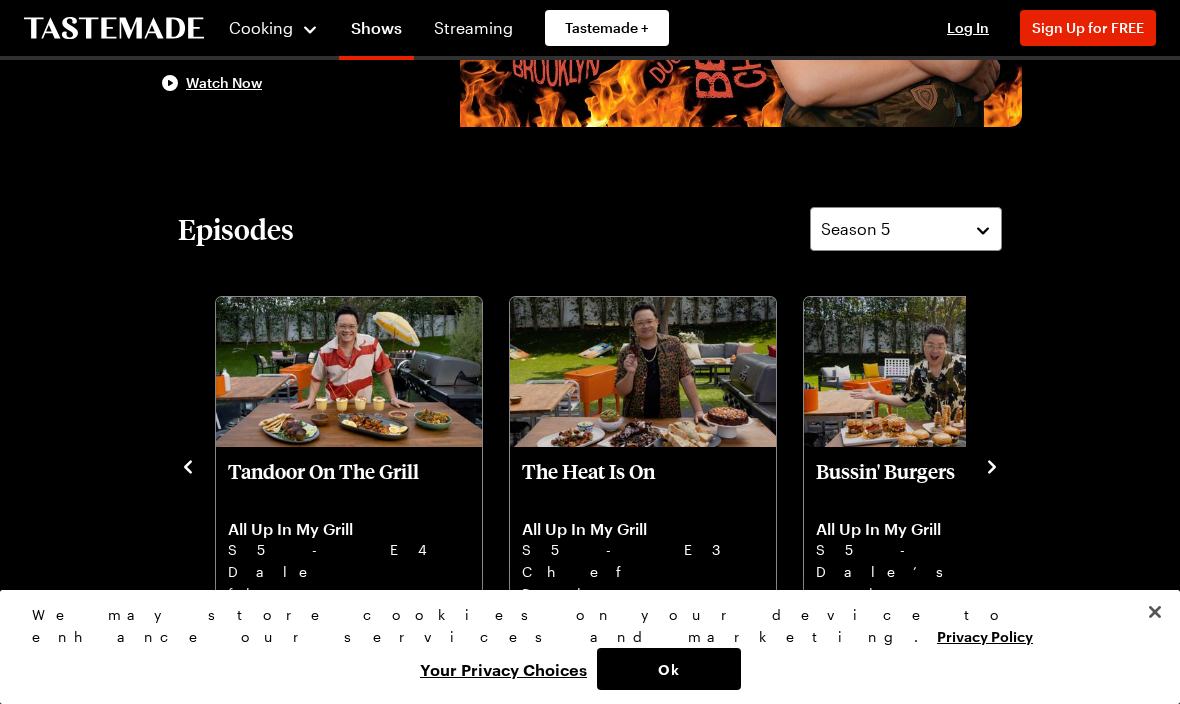 click 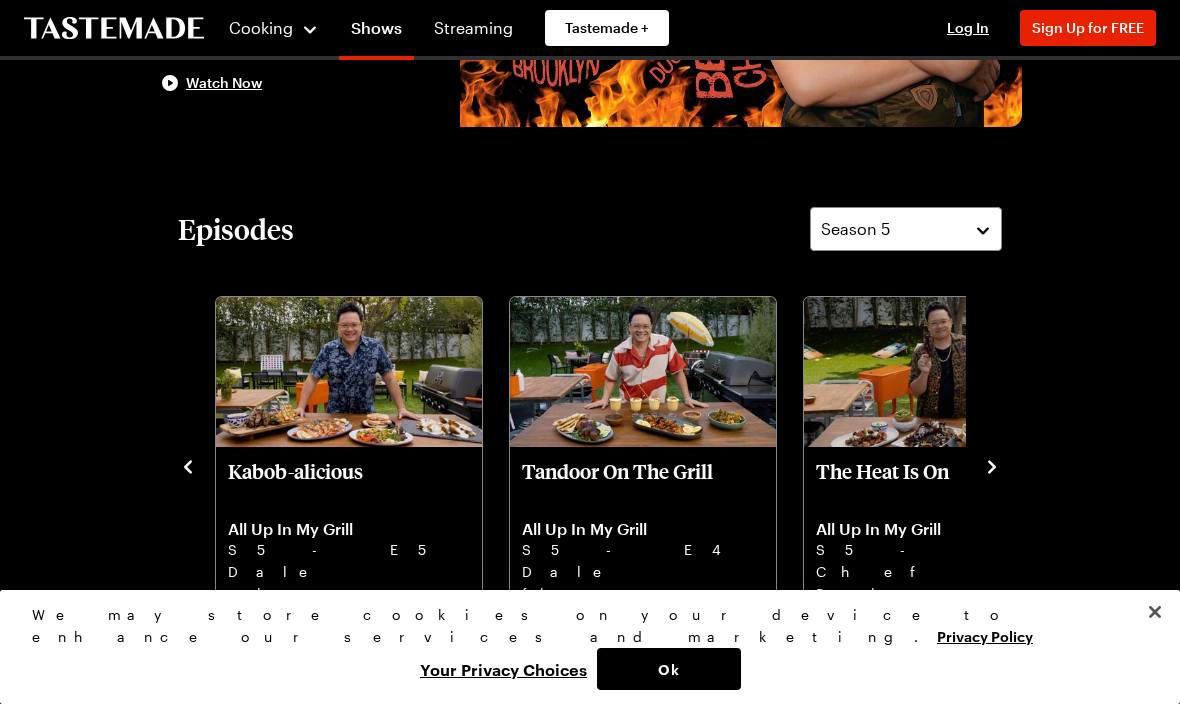 click 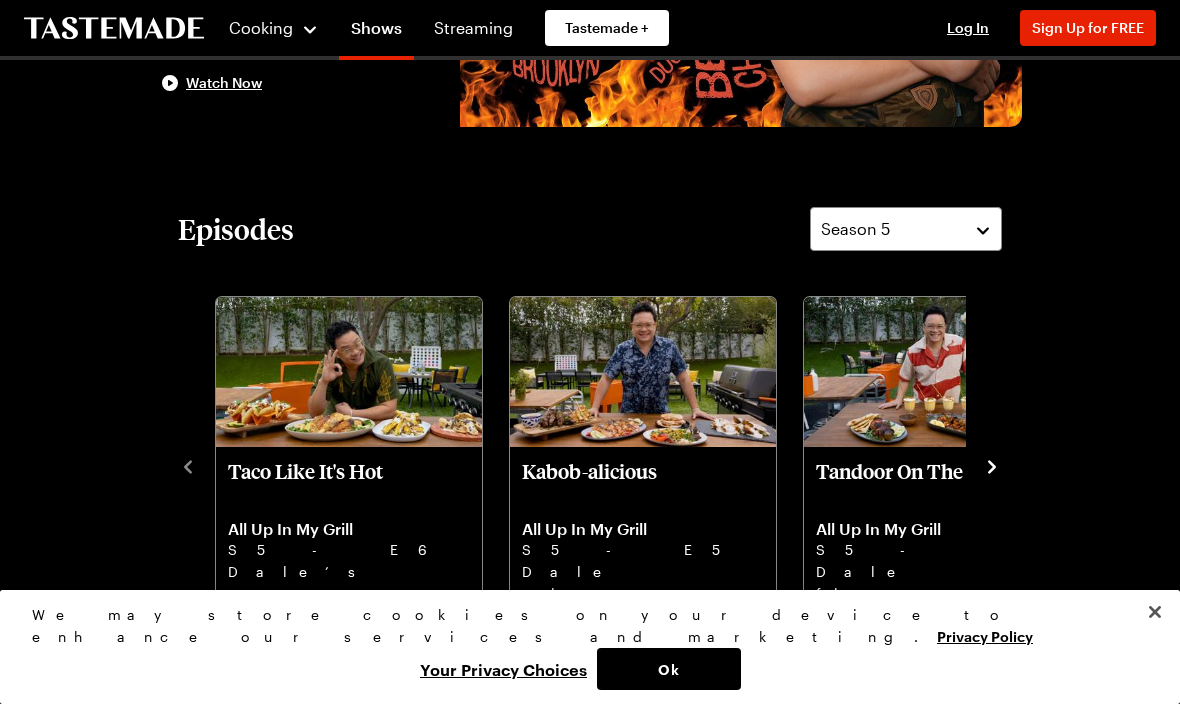 click on "Taco Like It's Hot All Up In My Grill S5 - E6 Dale’s taco night is next-level: crispy corn ribs, grilled pepian chicken, sweet empanadas. Let's go! Kabob-alicious All Up In My Grill S5 - E5 Dale skewers ribeye, salmon, smoky eggplant dip, and grilled peaches. Food on sticks never tasted better! Tandoor On The Grill All Up In My Grill S5 - E4 Dale fires up the tandoor - juicy chicken, crispy cauliflower, silky mango lassi dessert. Tandoori magic! The Heat Is On All Up In My Grill S5 - E3 Chef Dale lights it up—fiery wings, chili steak, smoky toast, and spicy pineapple skillet cake. Bussin' Burgers All Up In My Grill S5 - E2 Dale’s going extra with mac & cheese burgers, truffle fries, and ice cream sandwiches. Ribs Remix All Up In My Grill S5 - E1 Chef Dale’s remixing ribs, Miami-style BBQ, spicy beans, and sweet key lime cones - time to feast!" at bounding box center (590, 465) 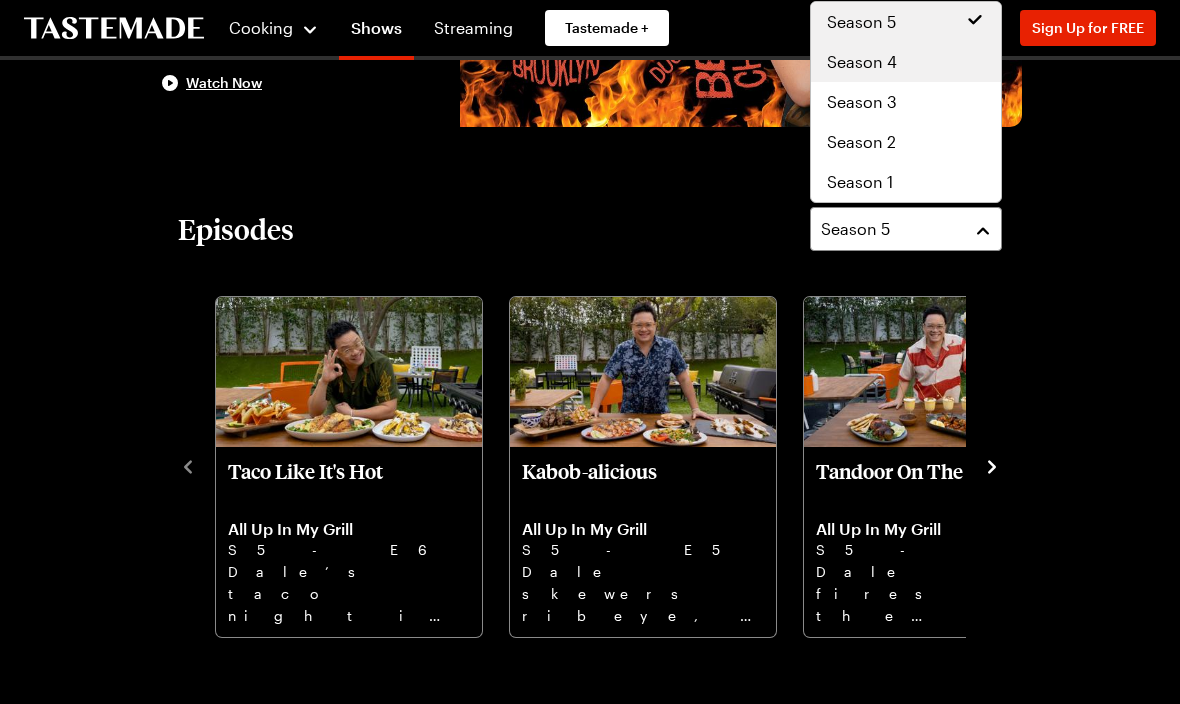 click on "Season 4" at bounding box center [862, 62] 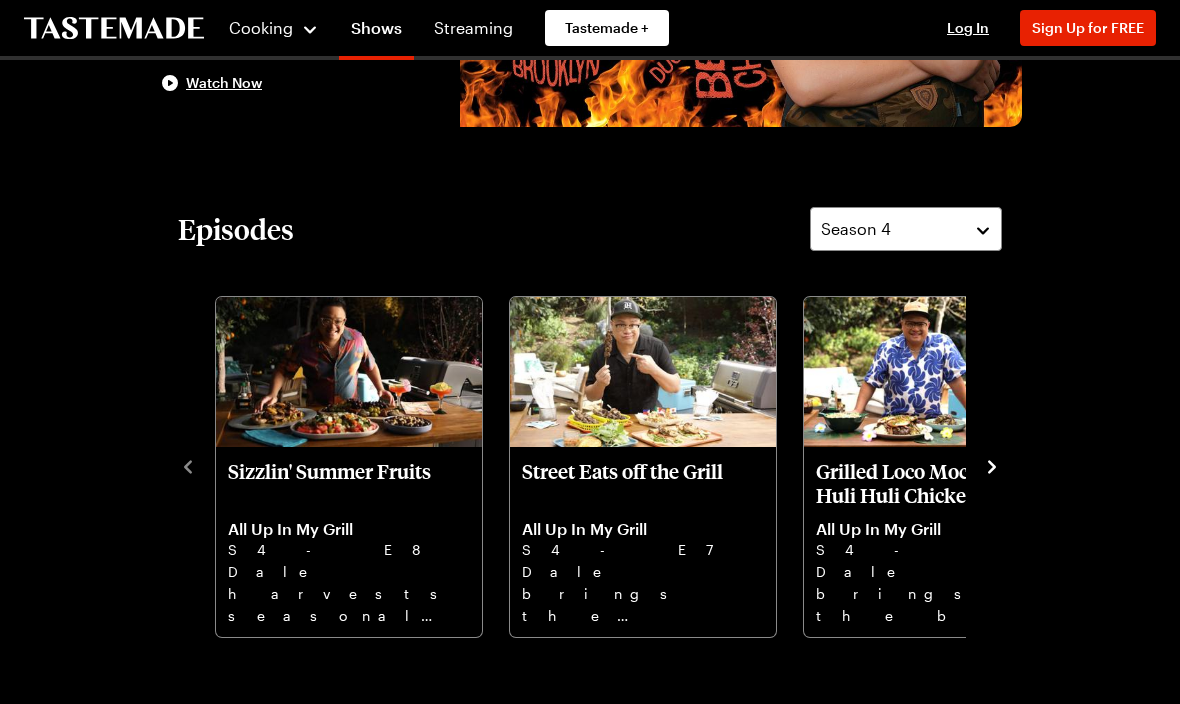click 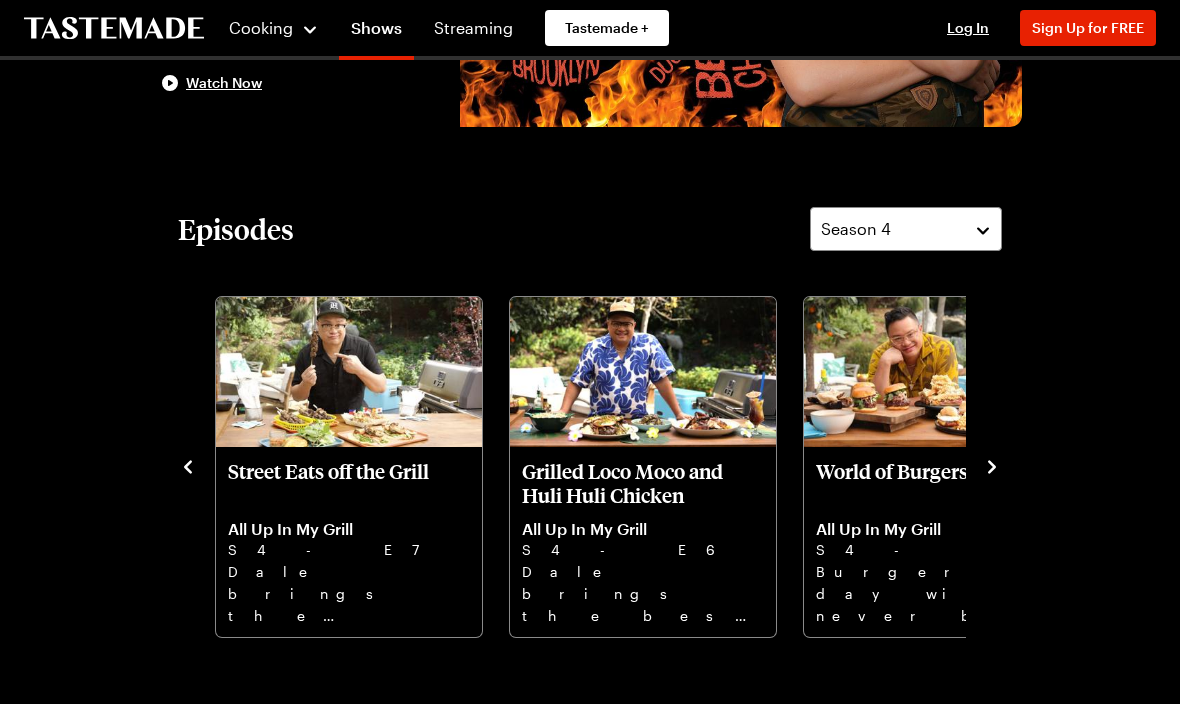 click 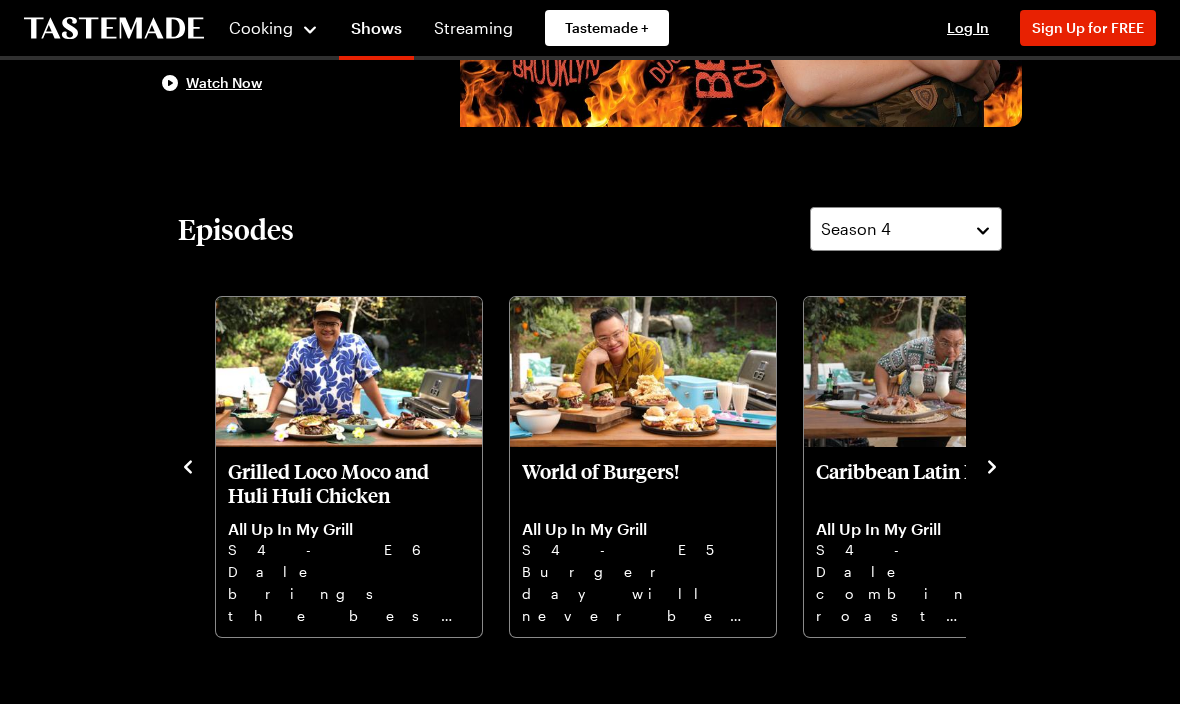click 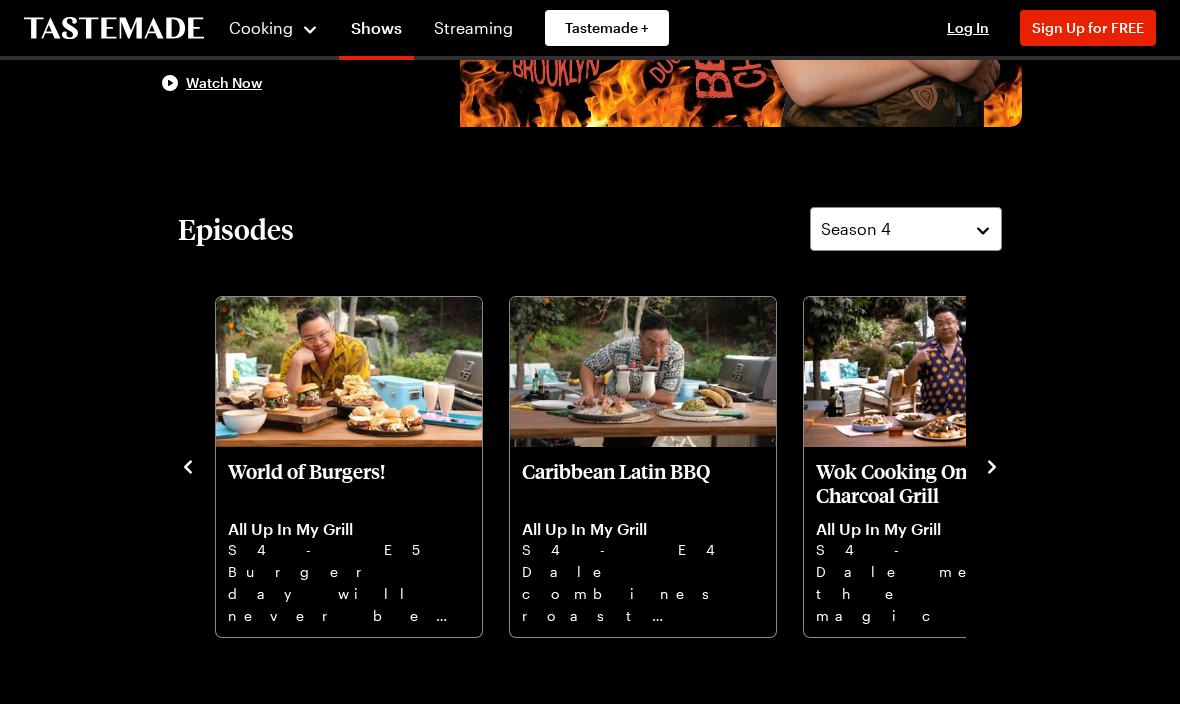 click 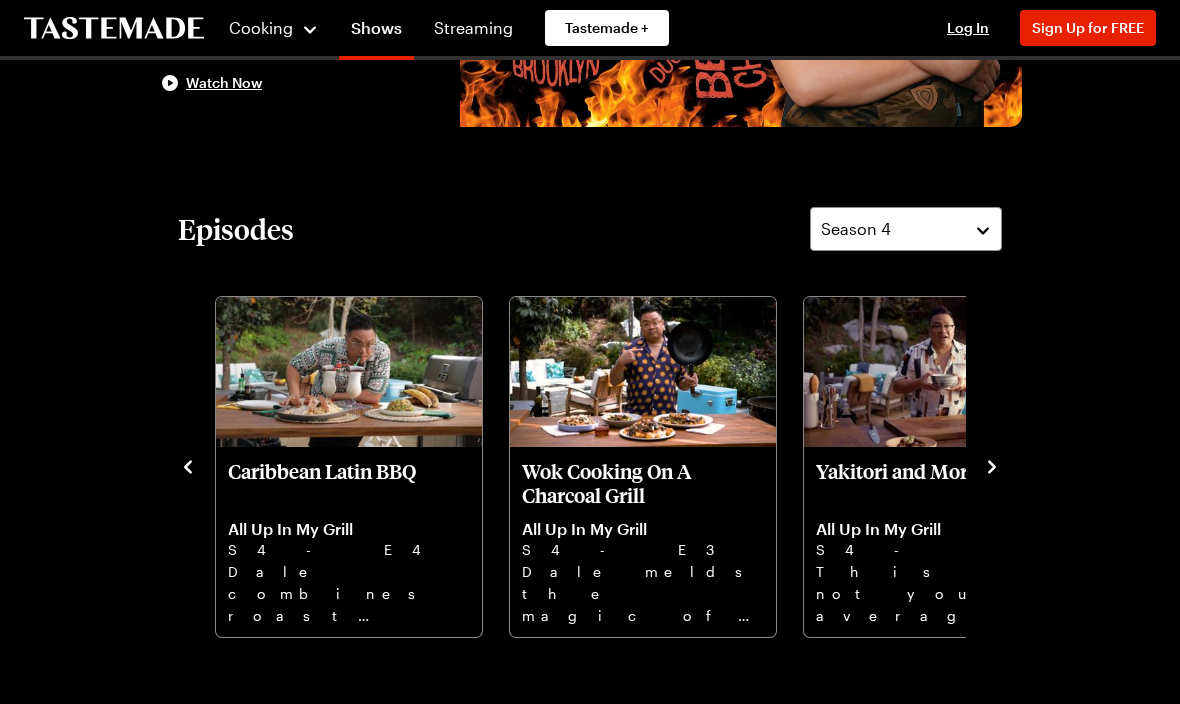click 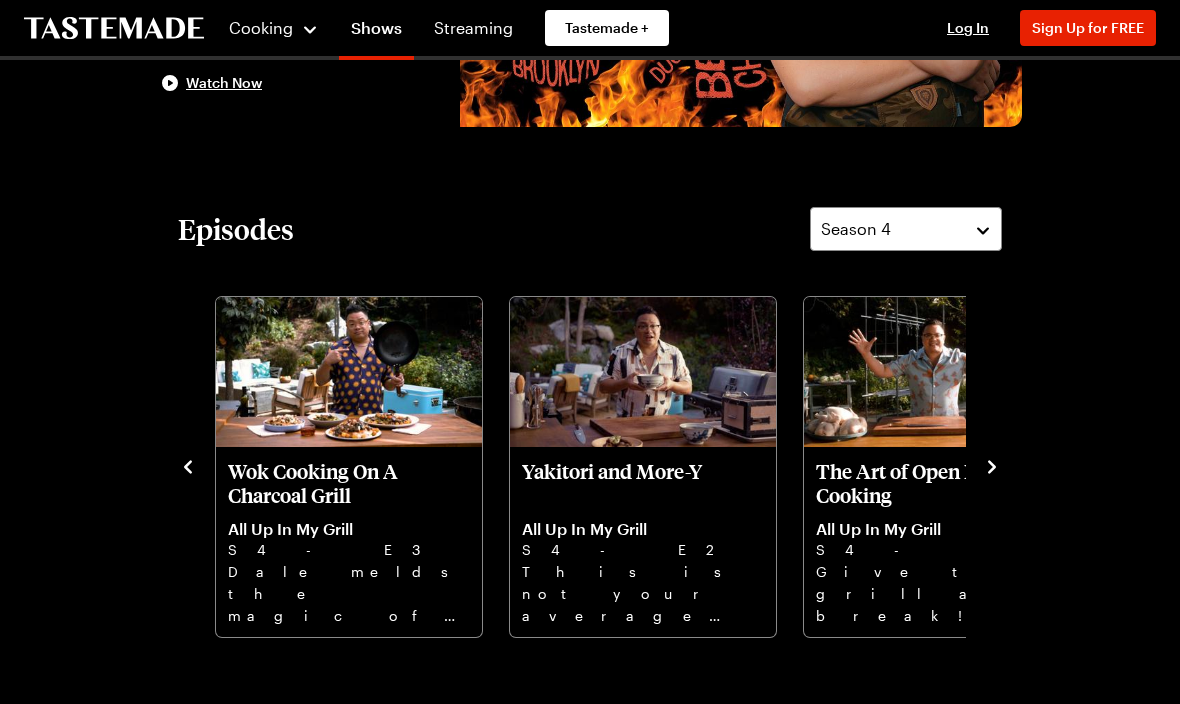 click 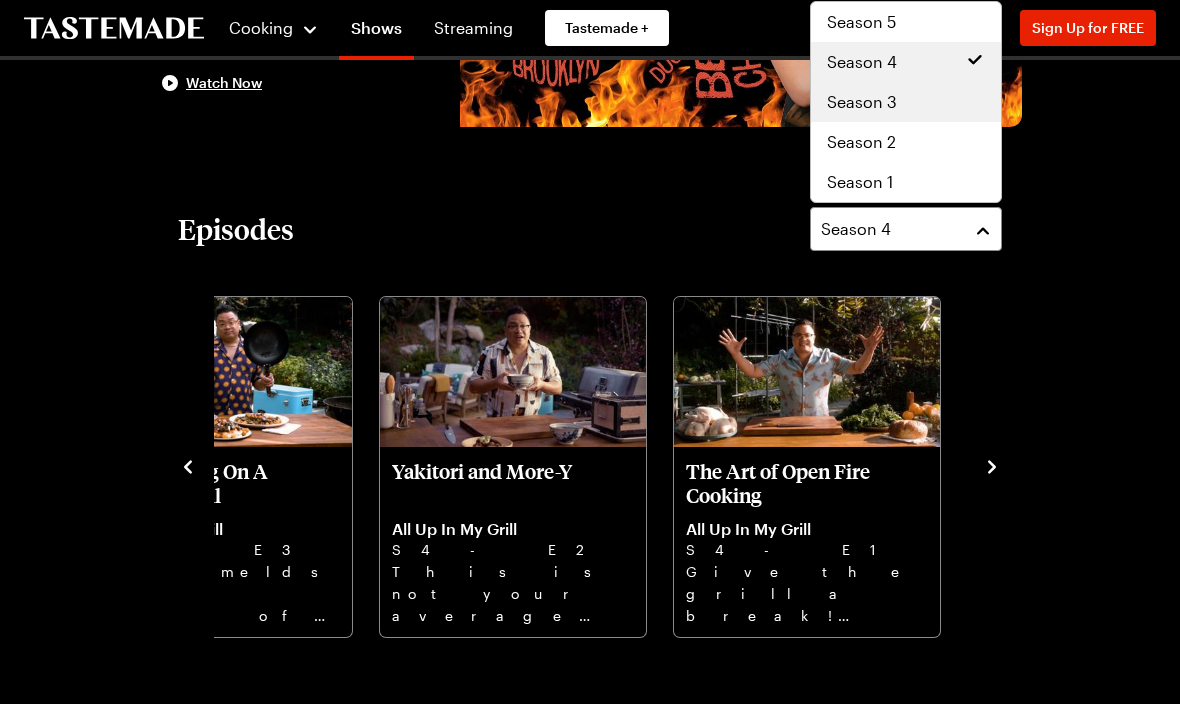 click on "Season 3" at bounding box center (906, 102) 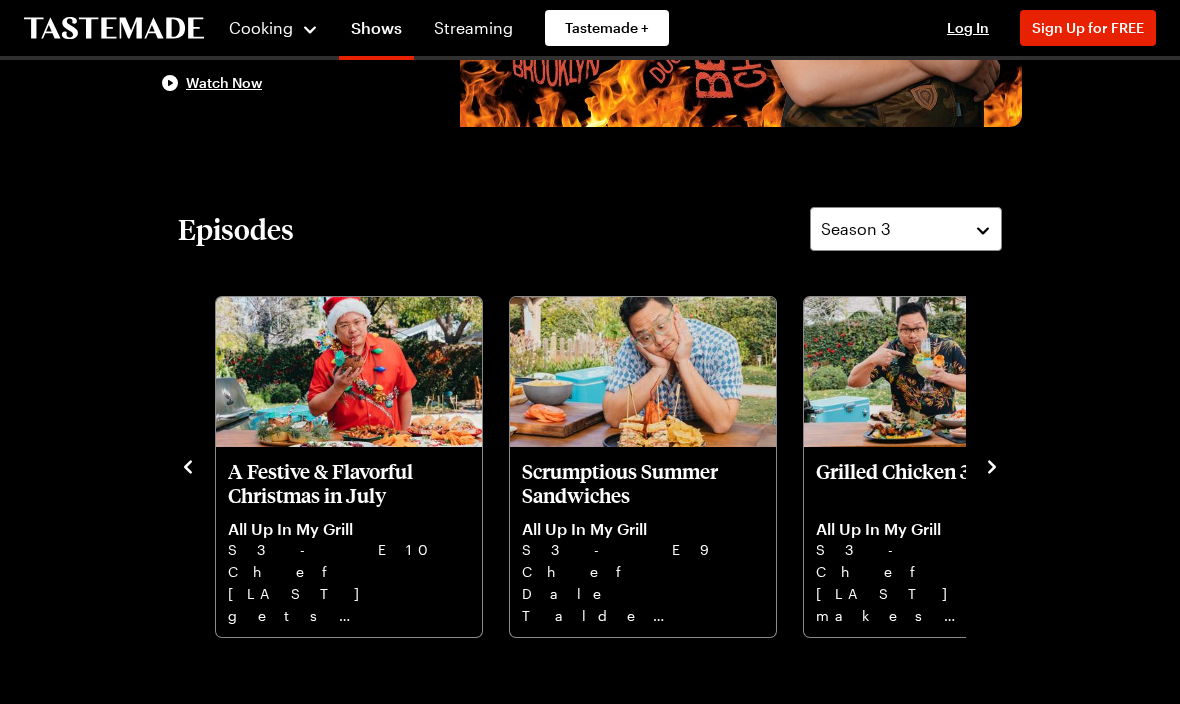 click 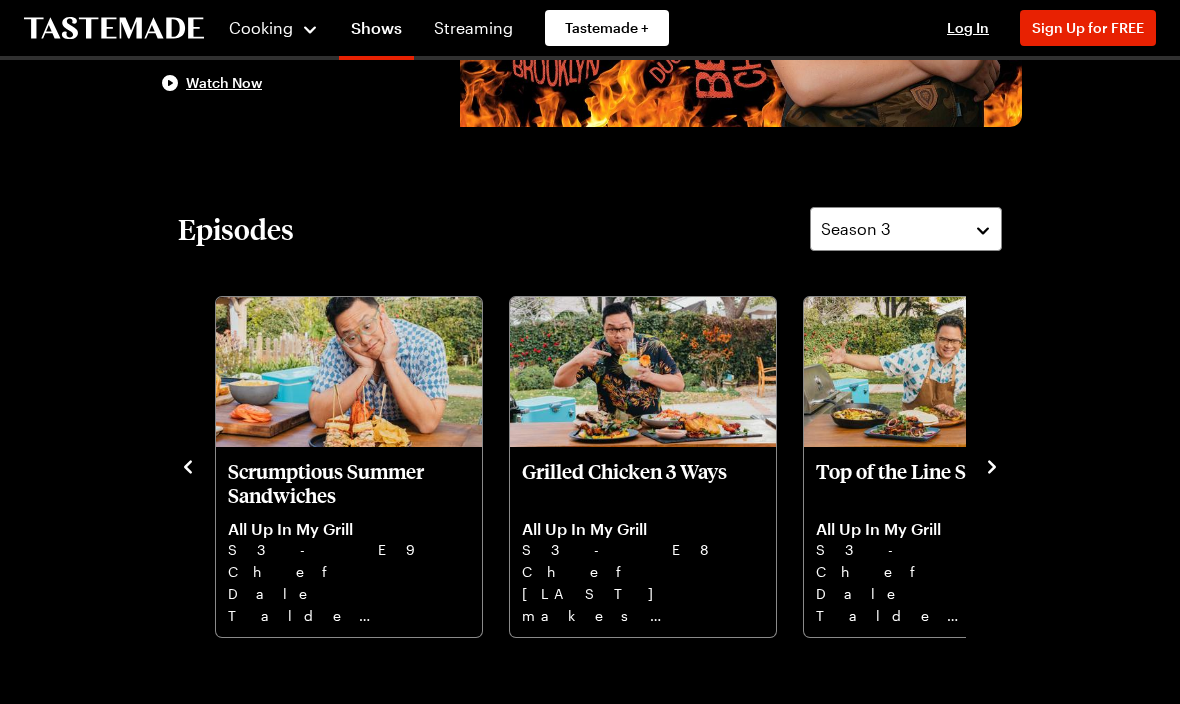 click 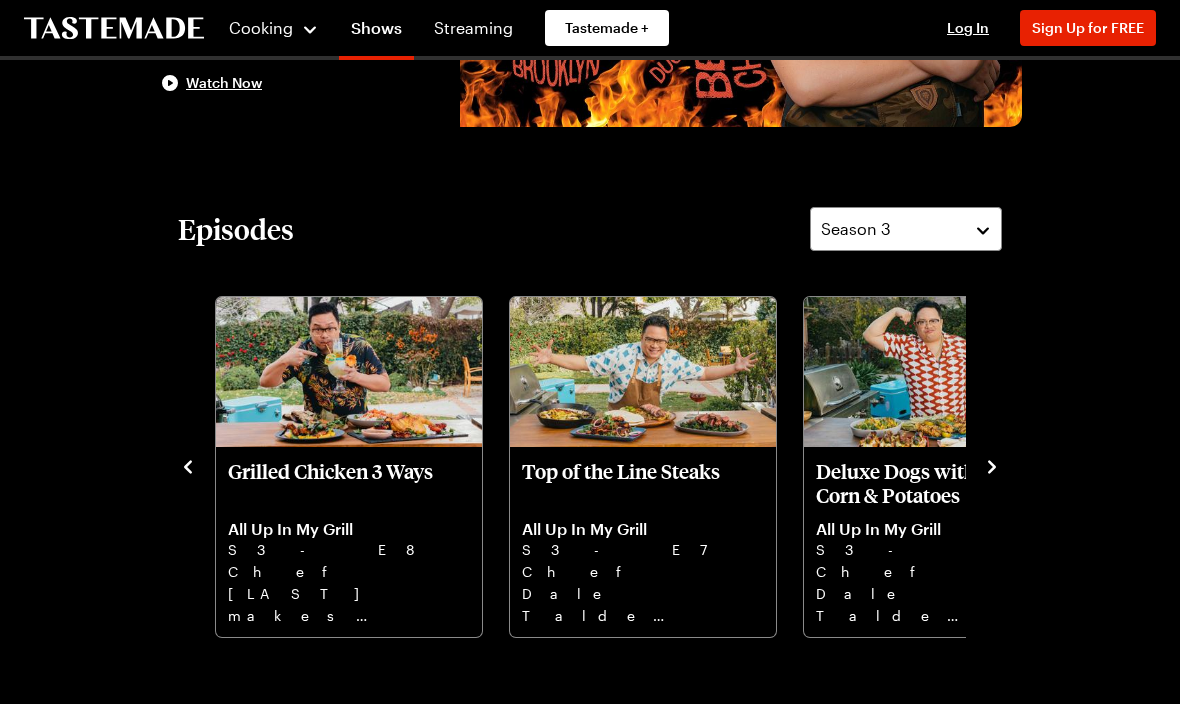 click 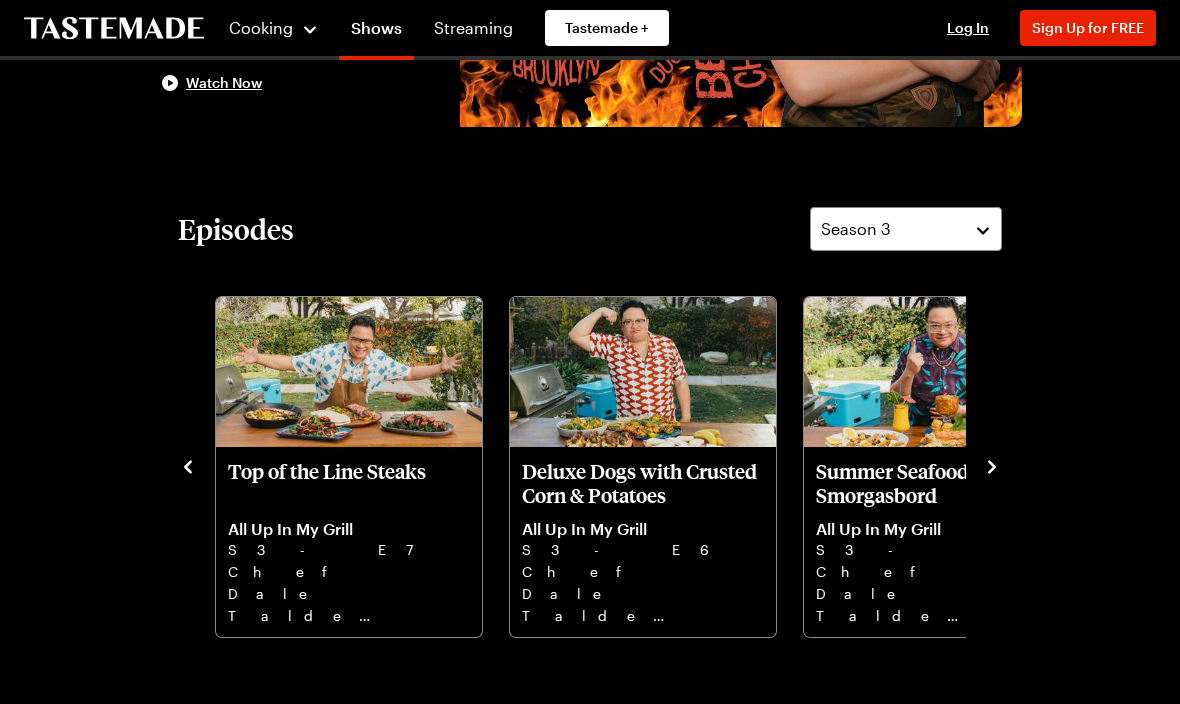click on "Episodes Season 3 Pizzapalooza All Up In My Grill S3 - E15 Chef Dale Talde grills a Chicago-style pie, pepperoni pizza pocket, chicken wings, and a zesty grilled caesar. Family-Friendly BBQ All Up In My Grill S3 - E14 Chef Dale Talde makes spiced apple pancakes, grilled cheese & tomato soup, chicken parm, and a s’mores treat. Heavenly Hibachi Bites All Up In My Grill S3 - E13 Chef Dale Talde cooks up tasty fried rice, pretzel pork dumplings, beef & an onion volcano, and a sake slushy. Tempting Tasty Tacos All Up In My Grill S3 - E12 Chef Dale Talde grills up salmon tacos with salsa, pineapple duck al pastor tacos, & a mushroom queso taco. The Perfection of Pork All Up In My Grill S3 - E11 Chef Dale Talde grills up a root beer glazed pork banh mi, chorizo fried rice, & sausage stuffed peppers. A Festive & Flavorful Christmas in July All Up In My Grill S3 - E10 Chef Dale Talde gets festive with ham & pineapple sliders, grilled sweet potatoes, and a coconut cocktail. Scrumptious Summer Sandwiches S3 - E9" at bounding box center [590, 423] 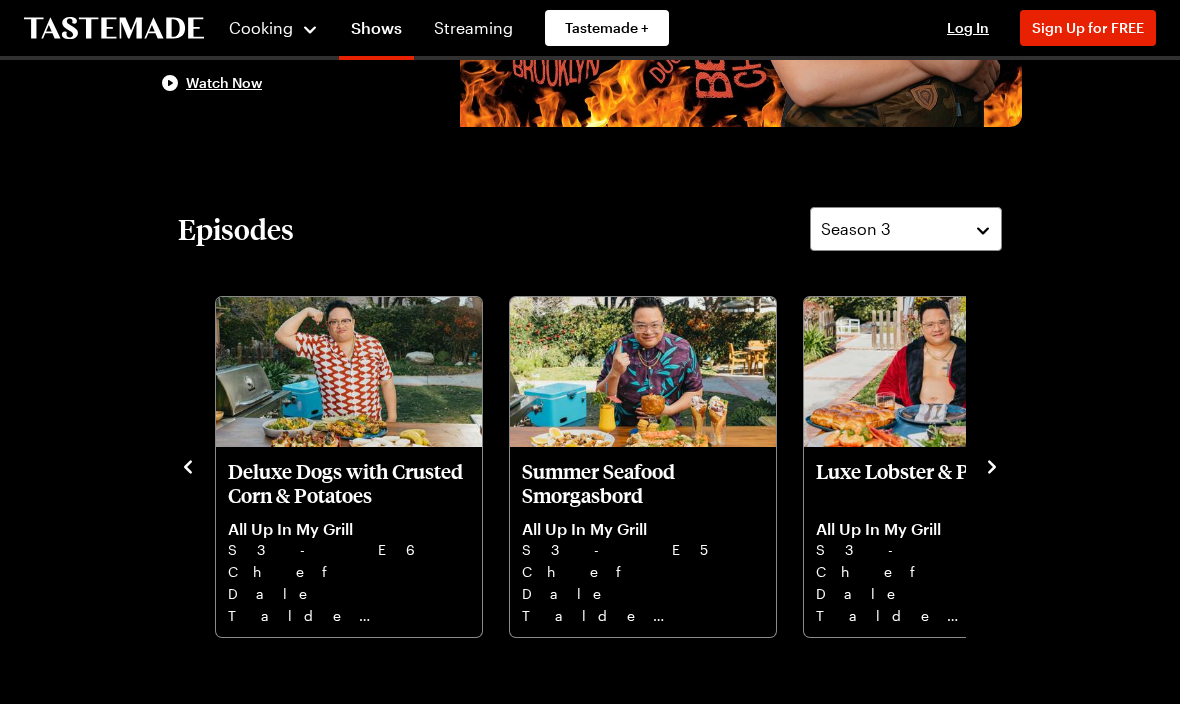 click 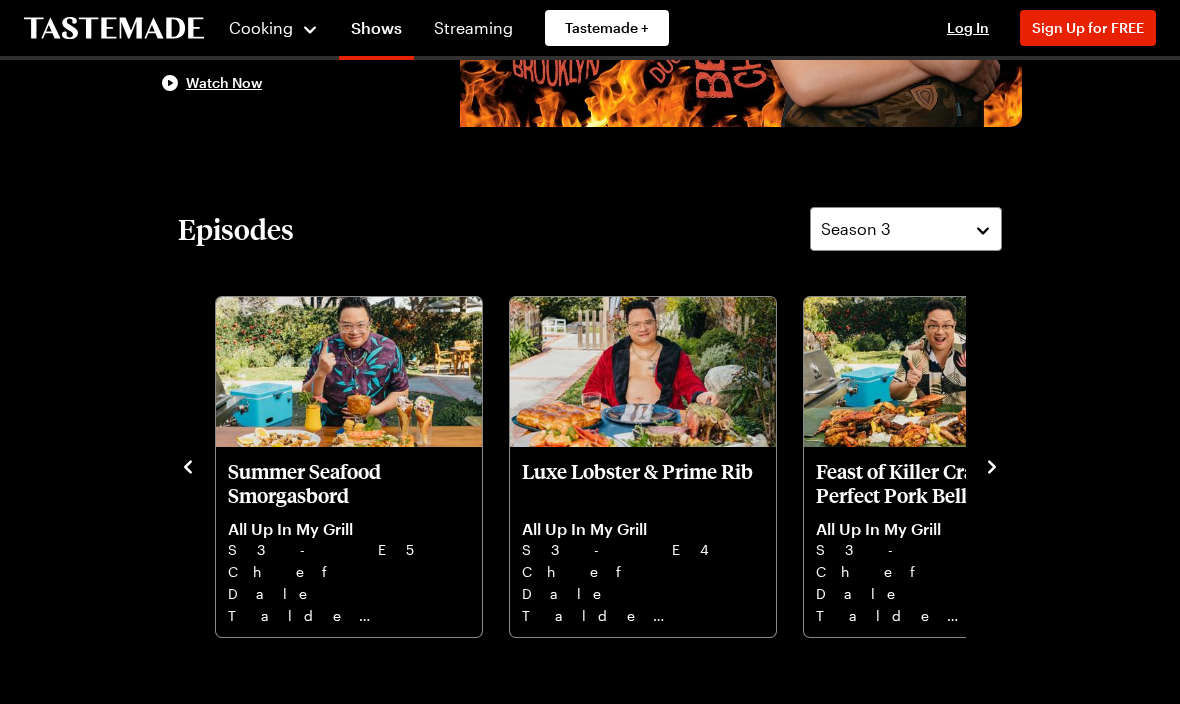 click 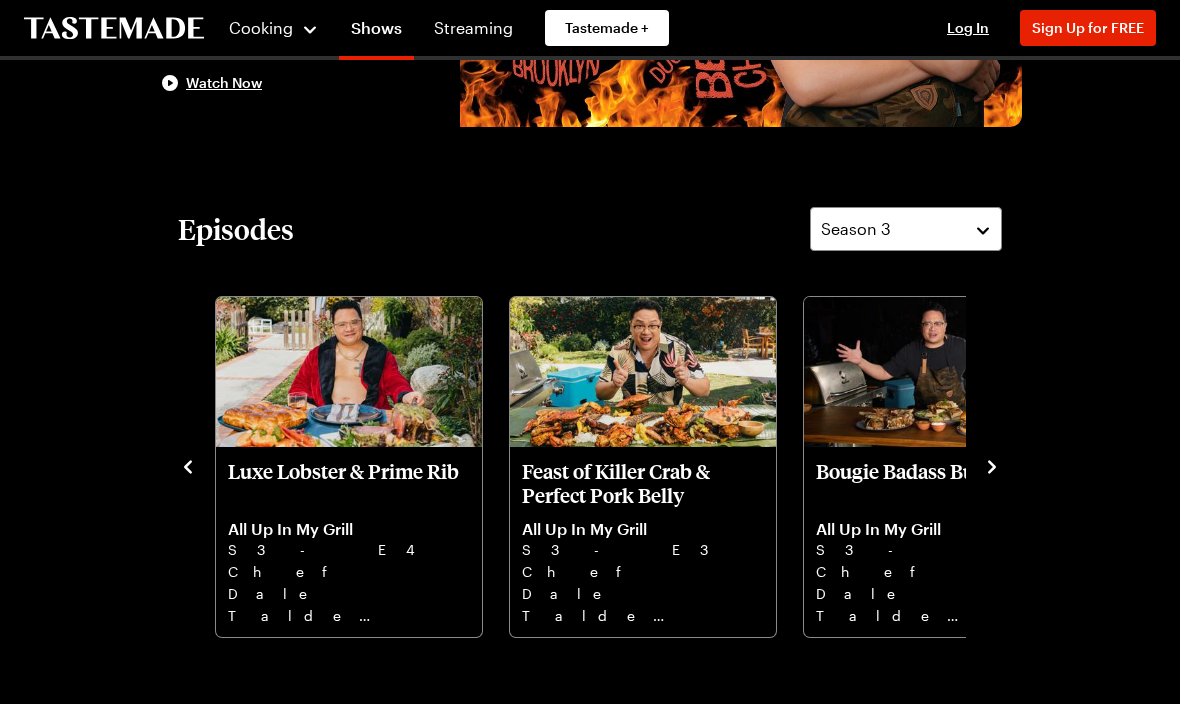 click on "Episodes Season 3 Pizzapalooza All Up In My Grill S3 - E15 Chef Dale Talde grills a Chicago-style pie, pepperoni pizza pocket, chicken wings, and a zesty grilled caesar. Family-Friendly BBQ All Up In My Grill S3 - E14 Chef Dale Talde makes spiced apple pancakes, grilled cheese & tomato soup, chicken parm, and a s’mores treat. Heavenly Hibachi Bites All Up In My Grill S3 - E13 Chef Dale Talde cooks up tasty fried rice, pretzel pork dumplings, beef & an onion volcano, and a sake slushy. Tempting Tasty Tacos All Up In My Grill S3 - E12 Chef Dale Talde grills up salmon tacos with salsa, pineapple duck al pastor tacos, & a mushroom queso taco. The Perfection of Pork All Up In My Grill S3 - E11 Chef Dale Talde grills up a root beer glazed pork banh mi, chorizo fried rice, & sausage stuffed peppers. A Festive & Flavorful Christmas in July All Up In My Grill S3 - E10 Chef Dale Talde gets festive with ham & pineapple sliders, grilled sweet potatoes, and a coconut cocktail. Scrumptious Summer Sandwiches S3 - E9" at bounding box center (590, 423) 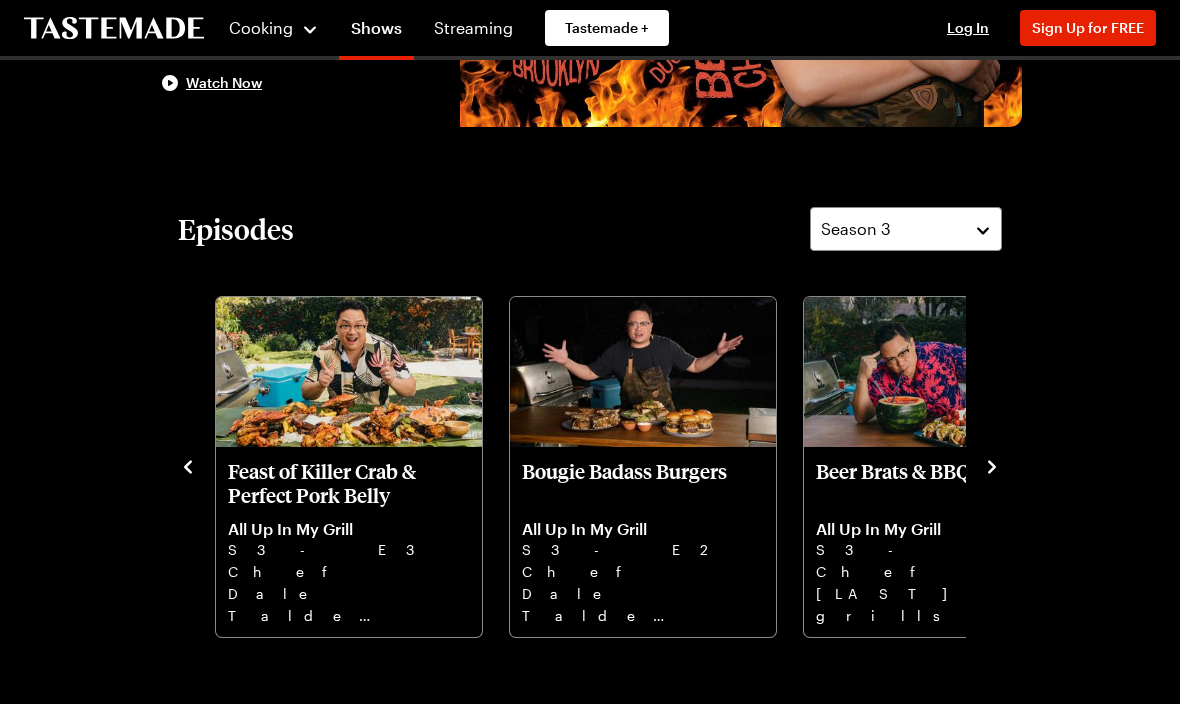 click 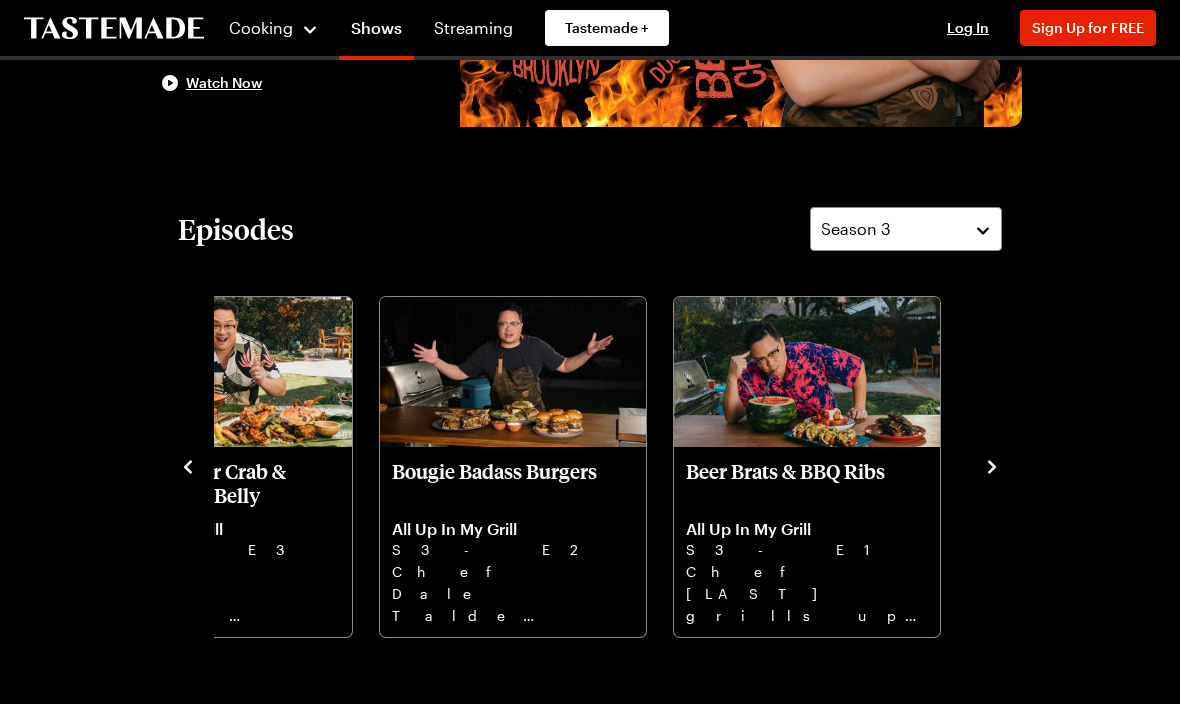 click 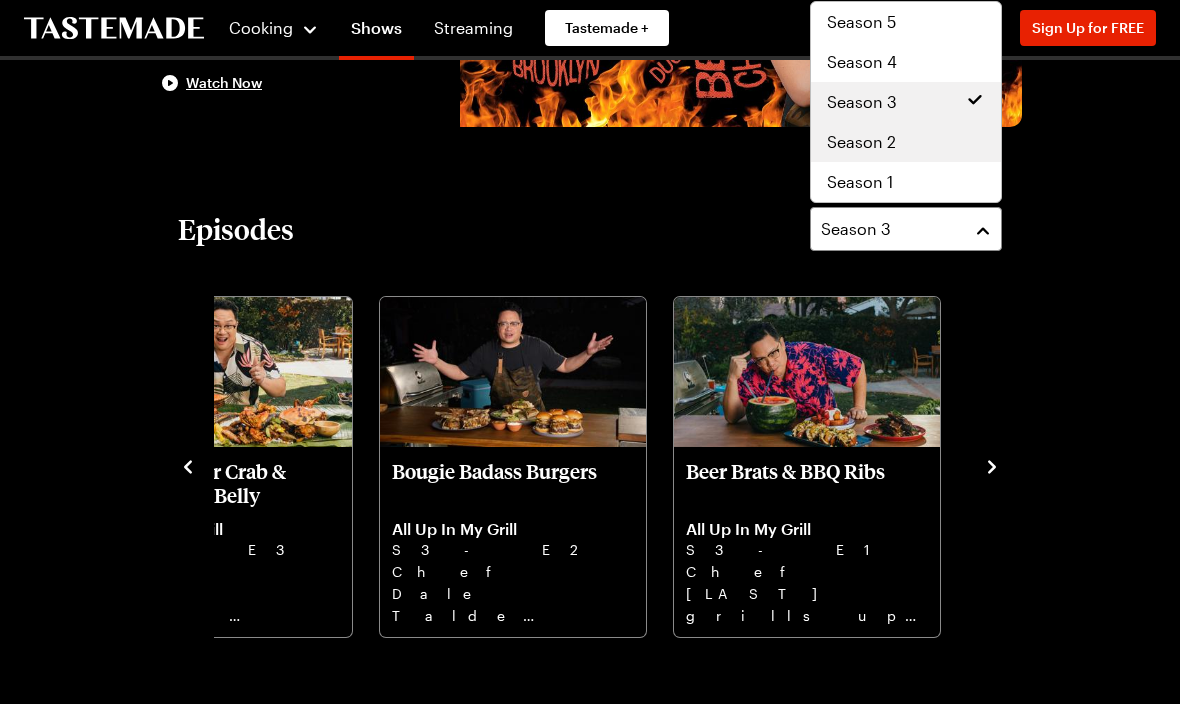 click on "Season 2" at bounding box center [906, 142] 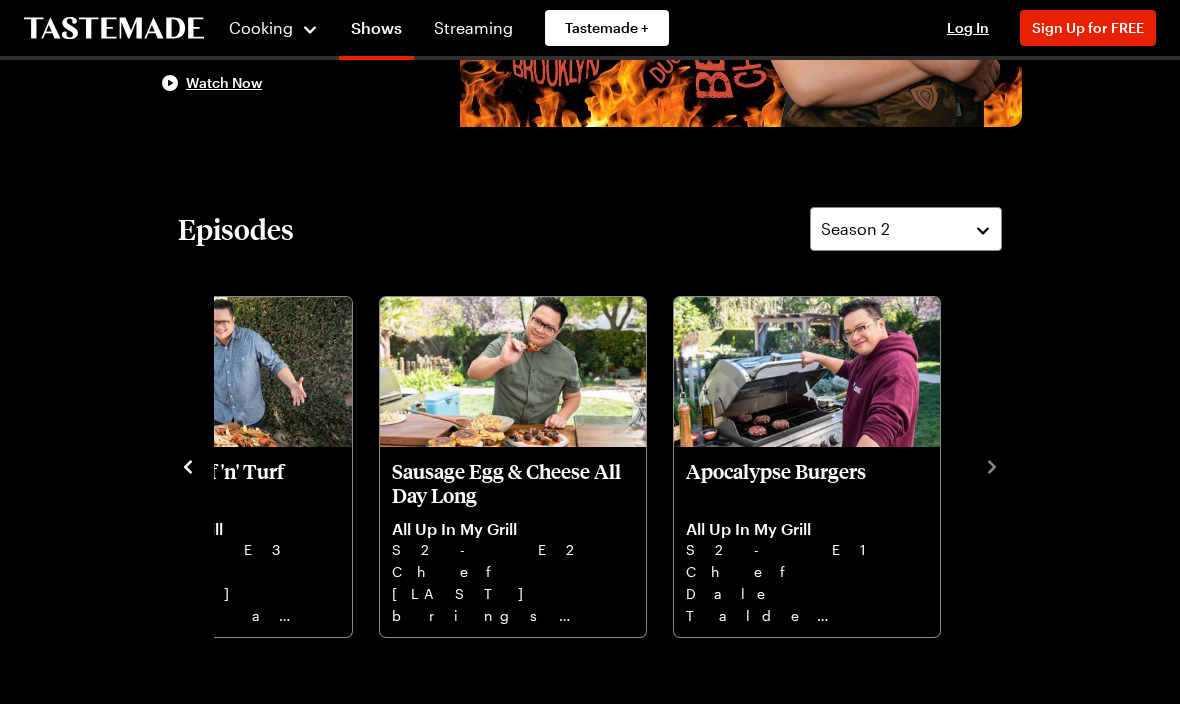 click on "All Up In My Grill Cooking 5 Seasons Top Chef alum Dale Talde is back to fire up another batch of innovative and flavorful grilling recipes, served with tips and techniques that will unlock your cookout potential and will make your backyard barbecues legendary. Watch Now Episodes Season 2 Sunday Vietnamese Brisket with Noodles All Up In My Grill S2 - E8 Chef Dale Talde celebrates Sunday with Vietnamese Brisket, Swordfish Summer Rolls, and Frosty Soju Floats. New Orleans-Style Shrimp & Oysters All Up In My Grill S2 - E7 Chef Dale Talde he creates NOLA-inspired Oysters, Shrimp Po’boys, Bananas Foster, and a Fruity Hurricane. Grill These Sandwiches All Up In My Grill S2 - E6 Derrell Smith joins Dale Talde as they grill up a Salmon Reuben, a Meatball Banh Mi, and even a frozen treat. Pizza Party on the Grill All Up In My Grill S2 - E5 Chef Dale Talde grills up pizzas including a Detroit Style Pie, a Cheddar Naan Pie, and a French Bread Pizza. Perfectly Prepared Steaks All Up In My Grill S2 - E4 S2 - E3 S2 - E2" at bounding box center [590, 1174] 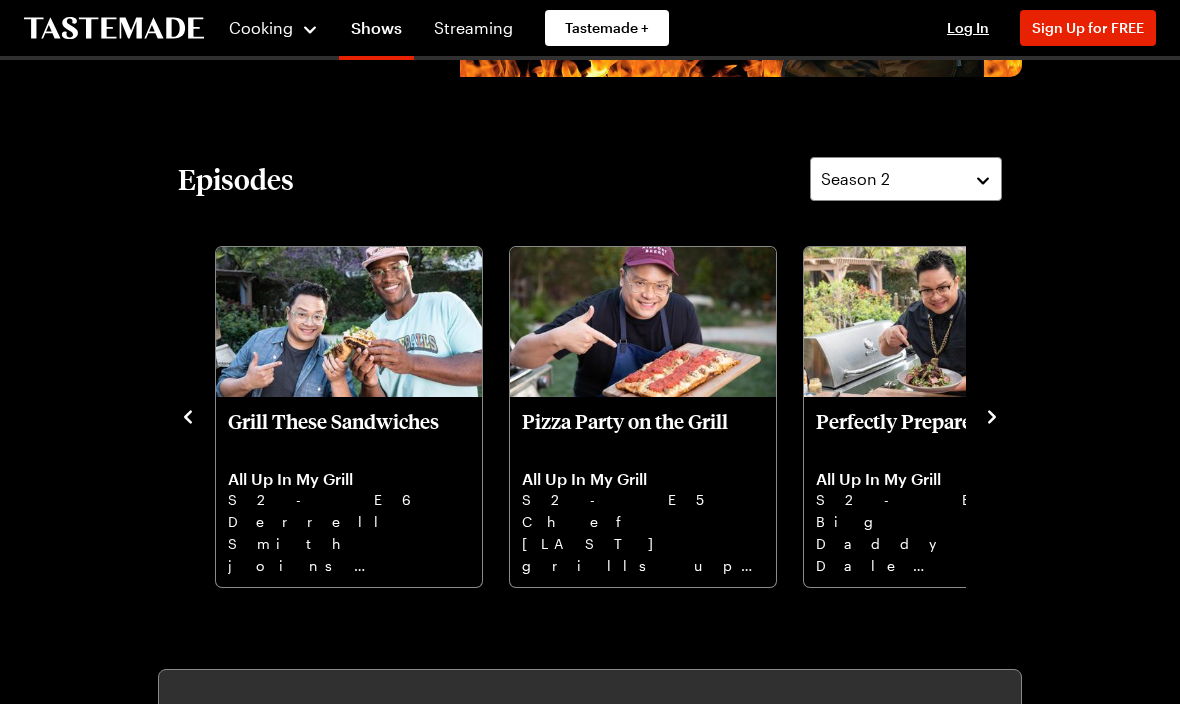 scroll, scrollTop: 402, scrollLeft: 0, axis: vertical 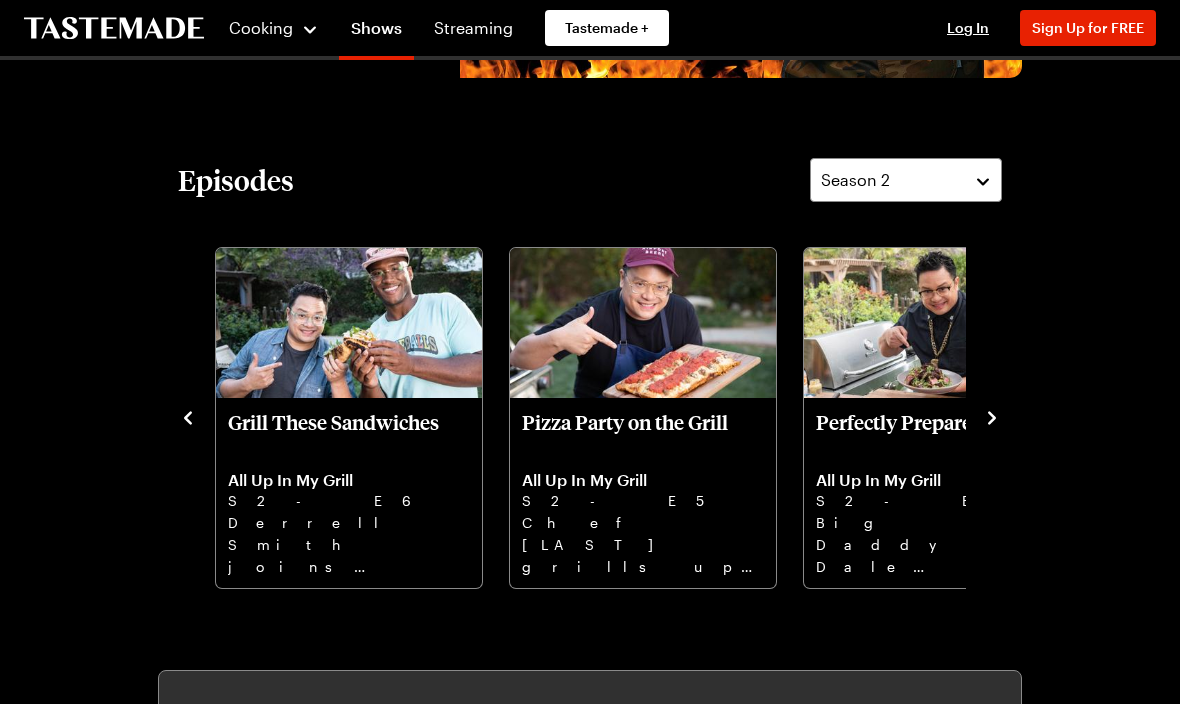 click 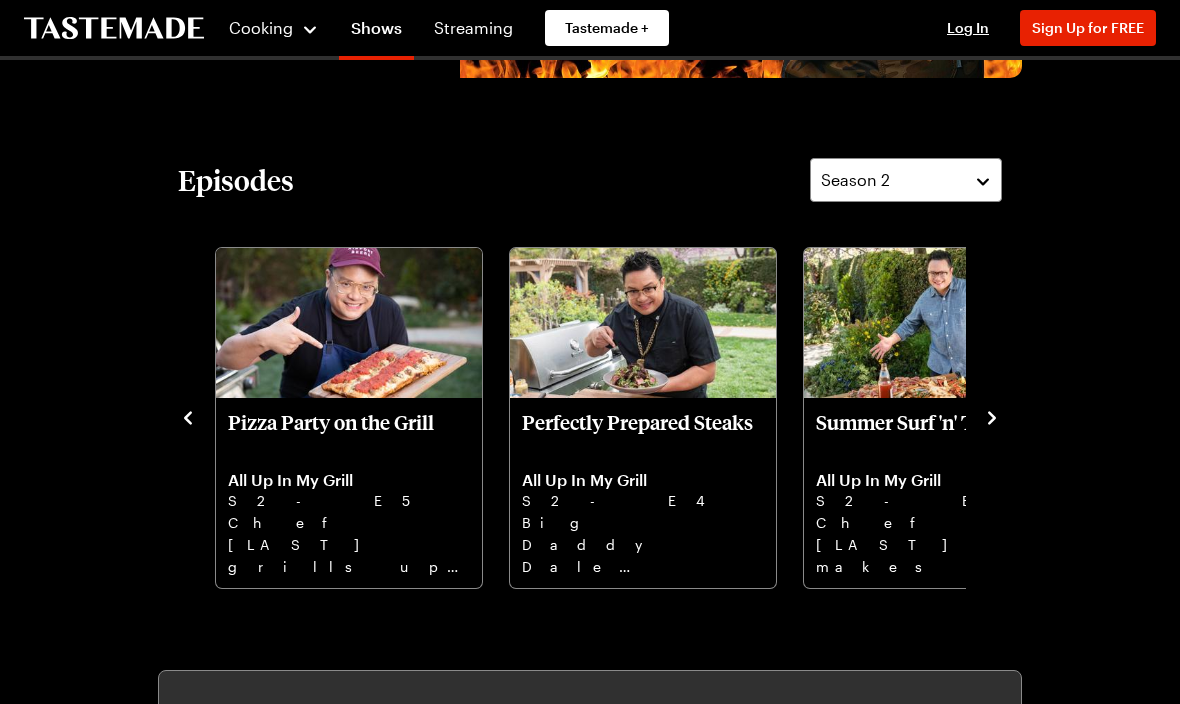 click 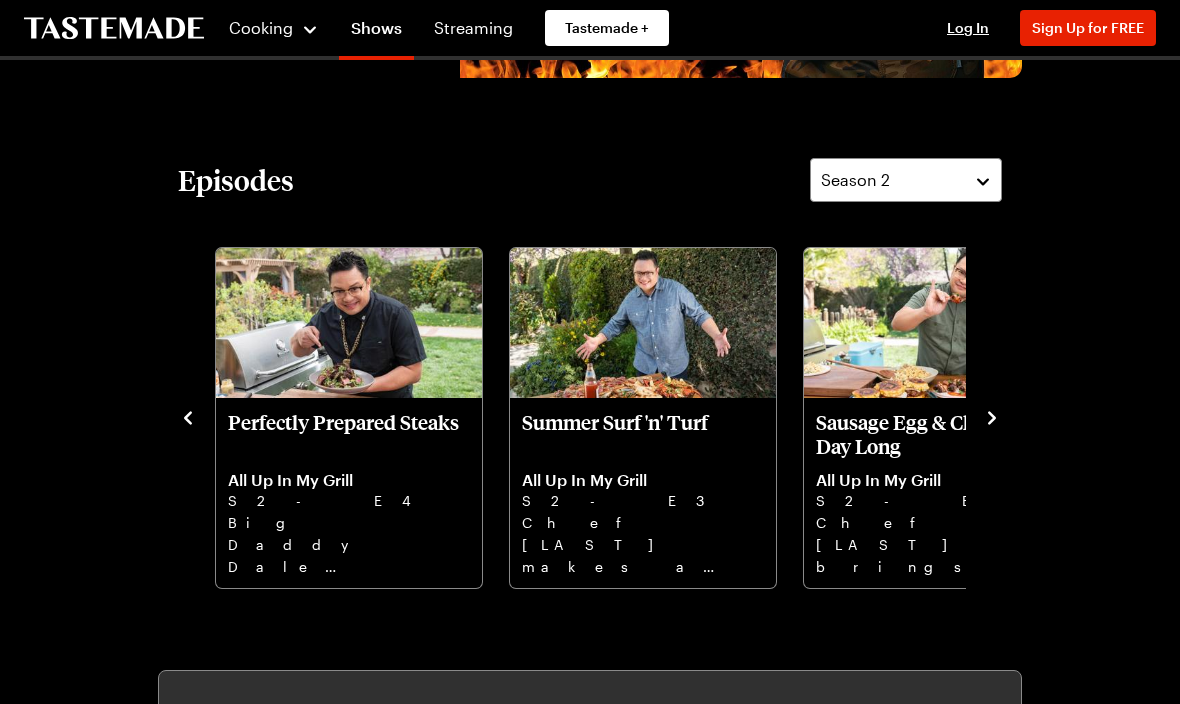 click 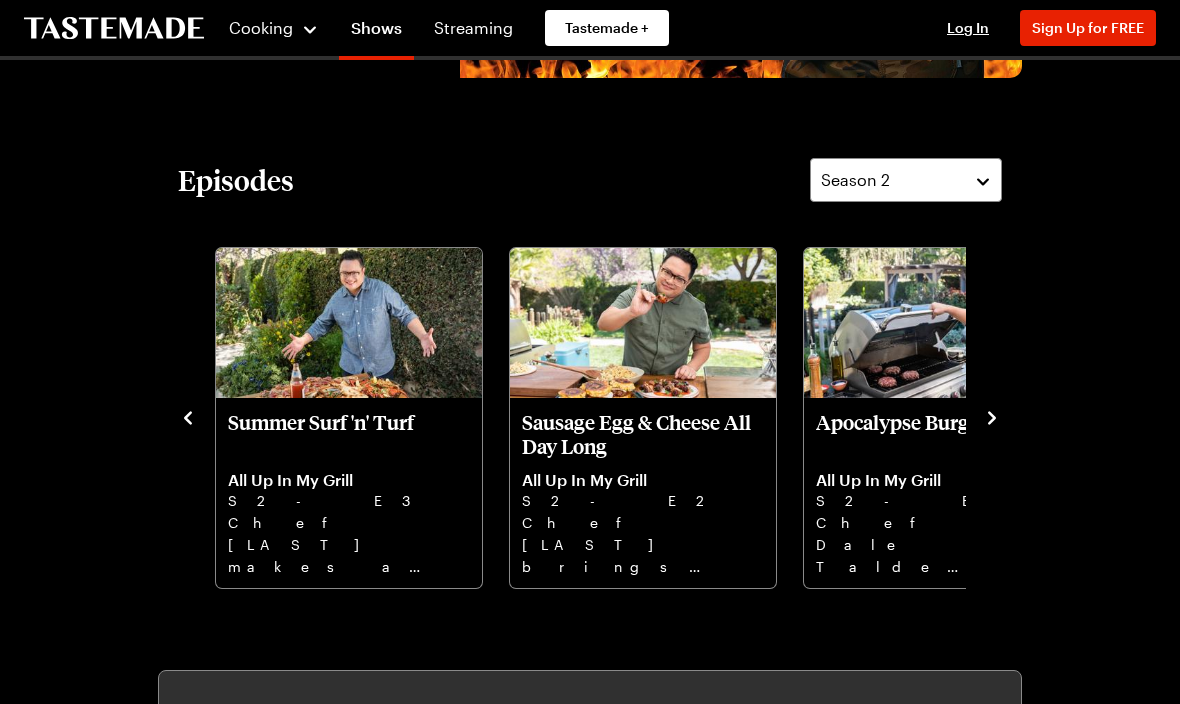 click 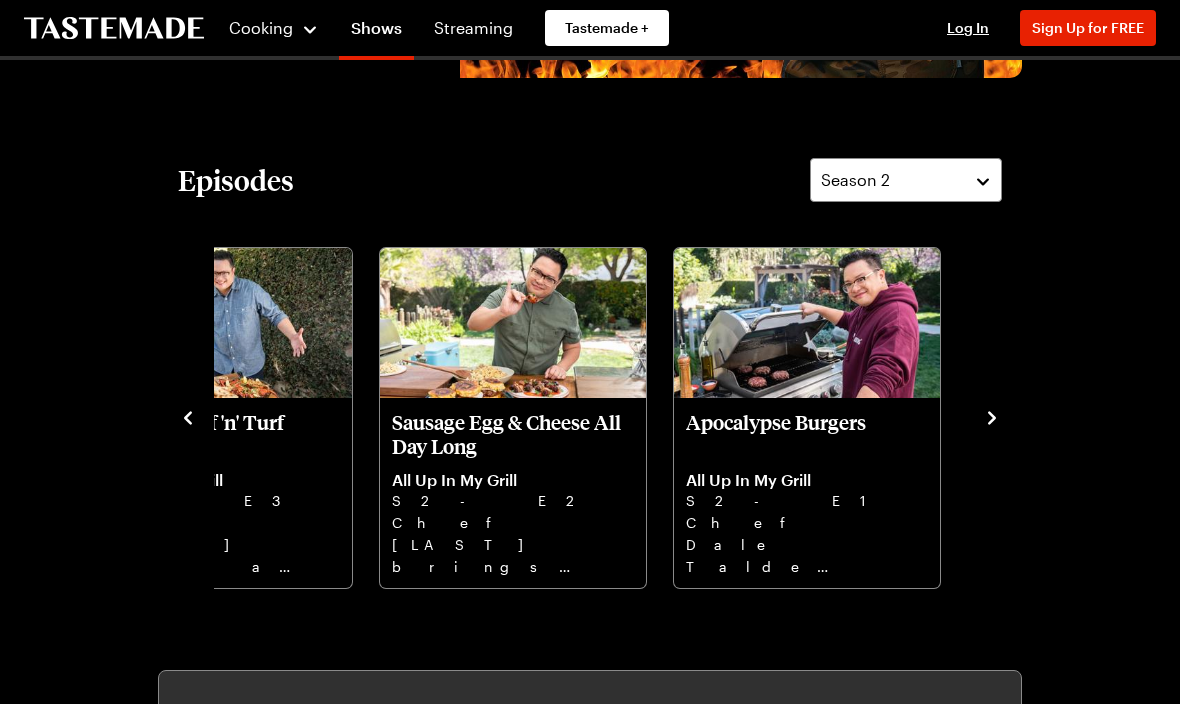 click 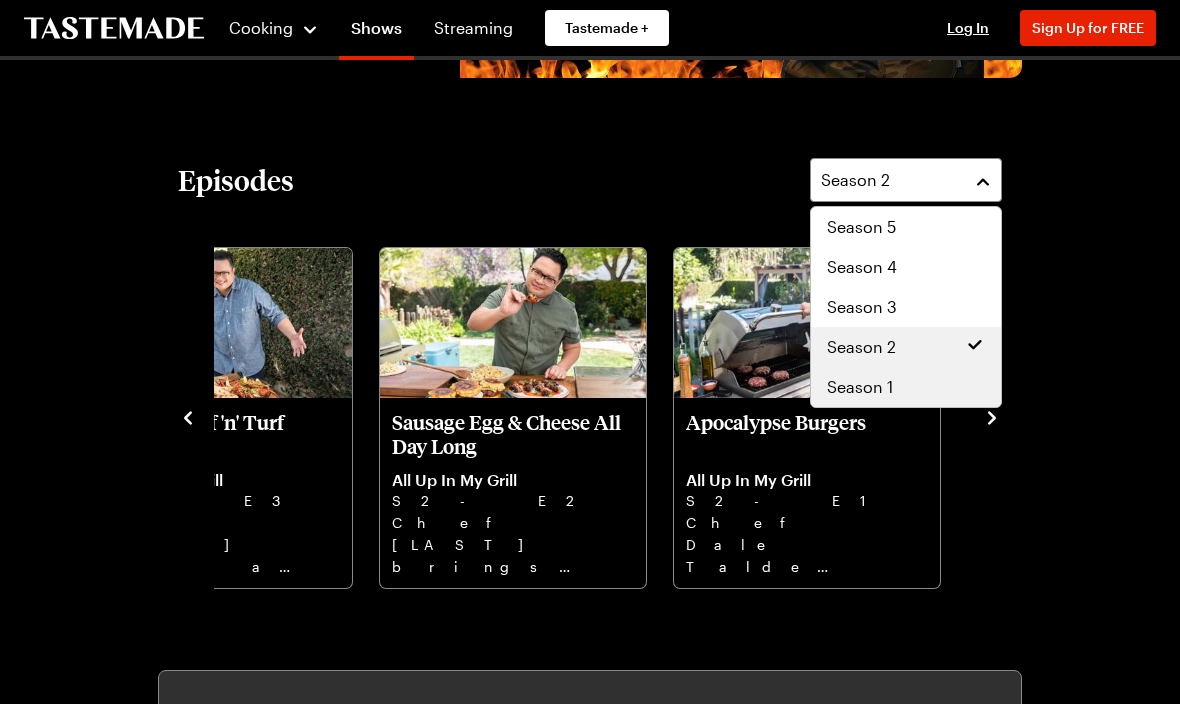 click on "Season 1" at bounding box center [906, 387] 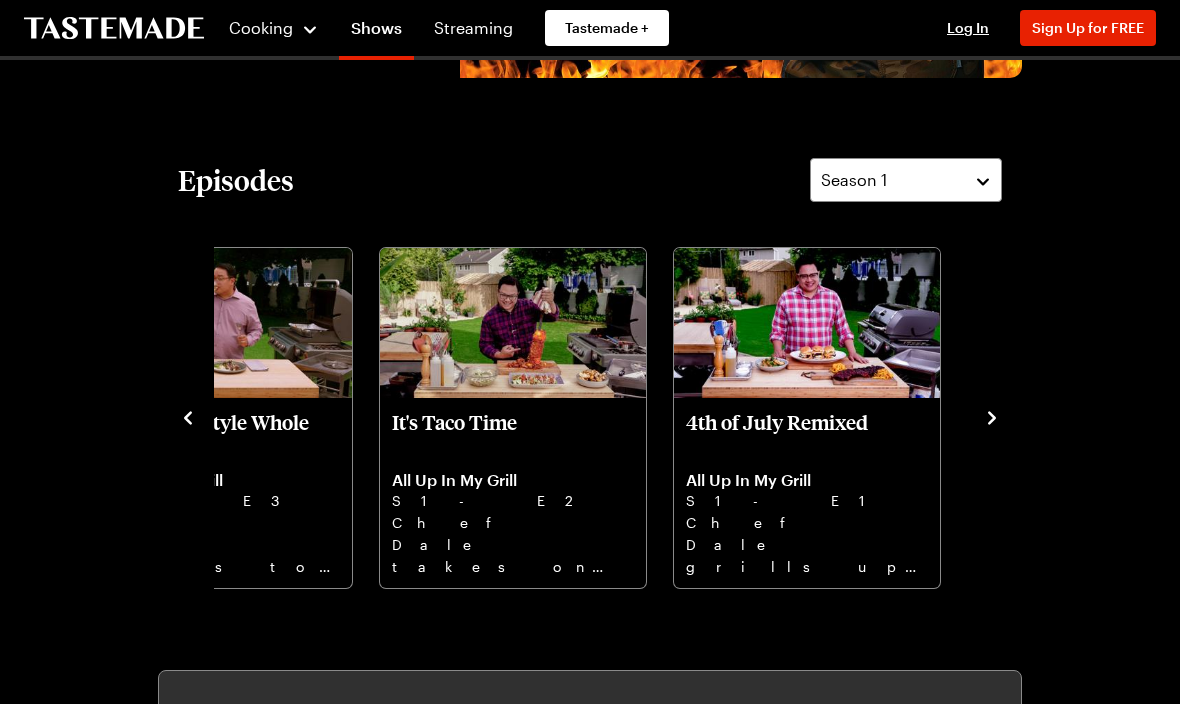 click 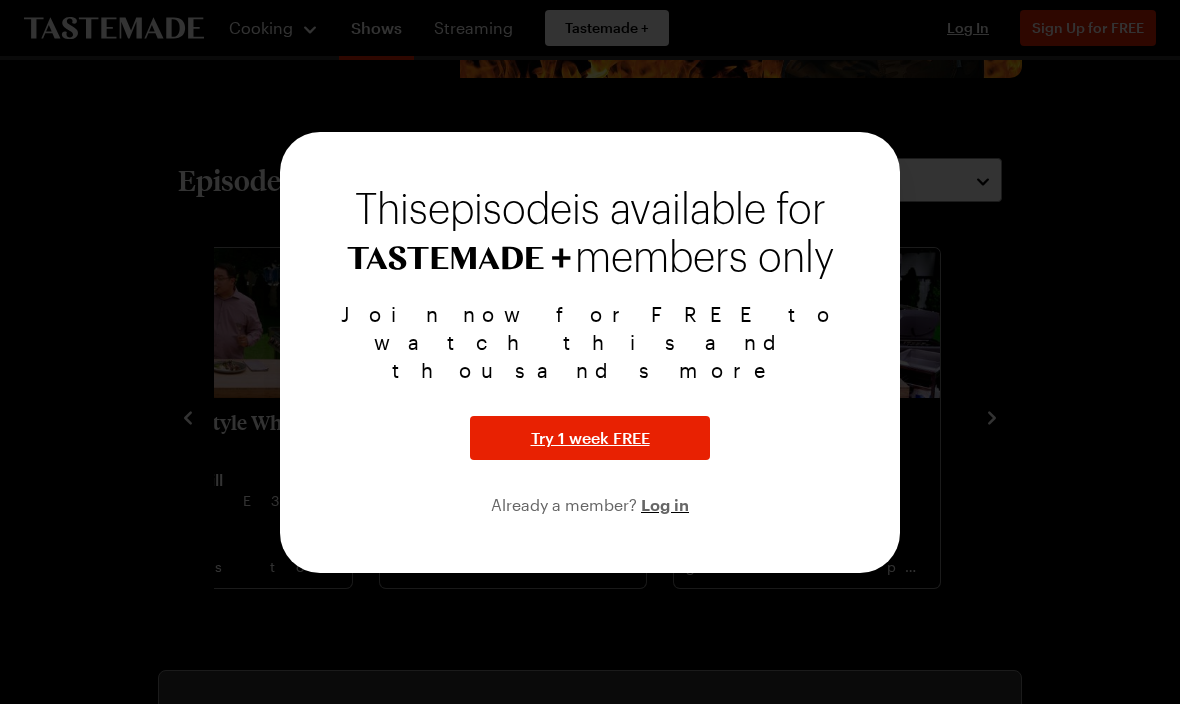 click on "members only" at bounding box center [590, 256] 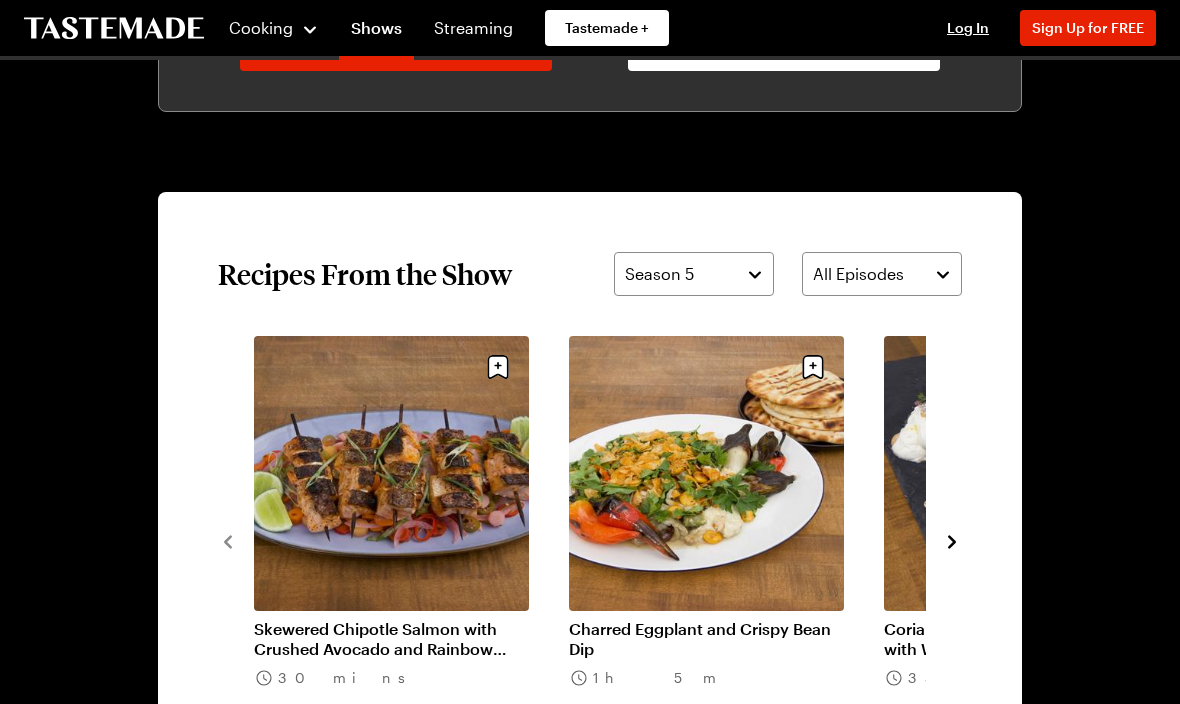scroll, scrollTop: 1253, scrollLeft: 0, axis: vertical 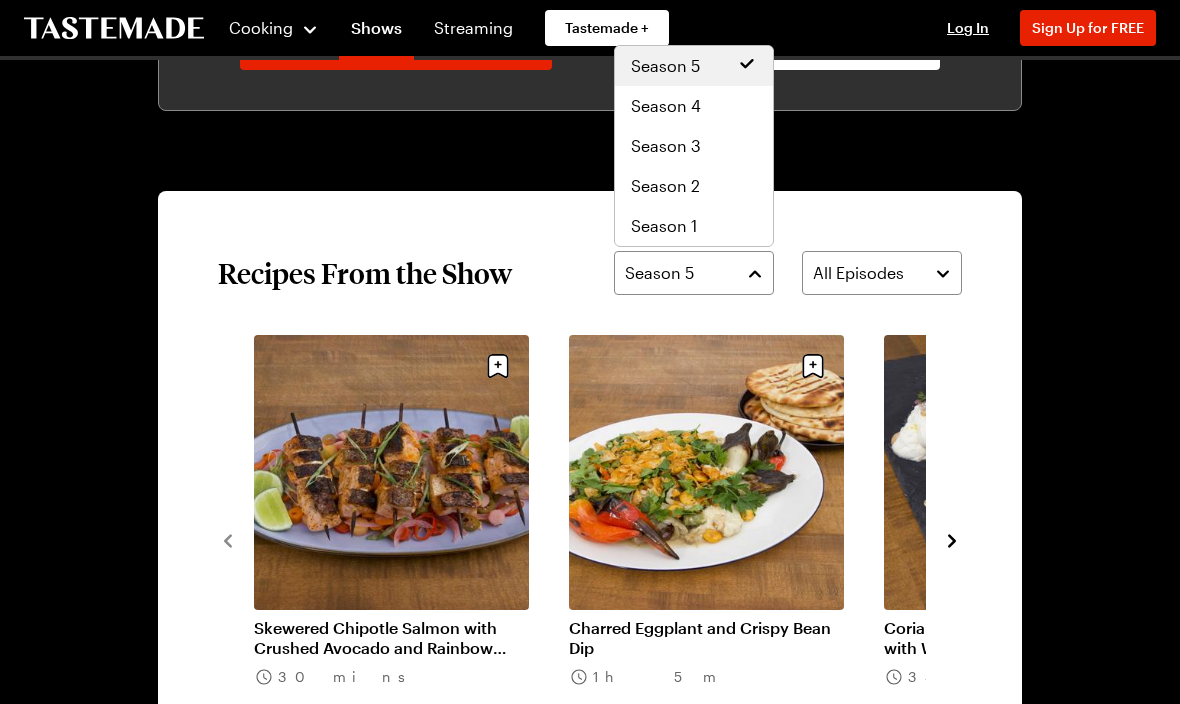 click on "Season 1" at bounding box center (694, 226) 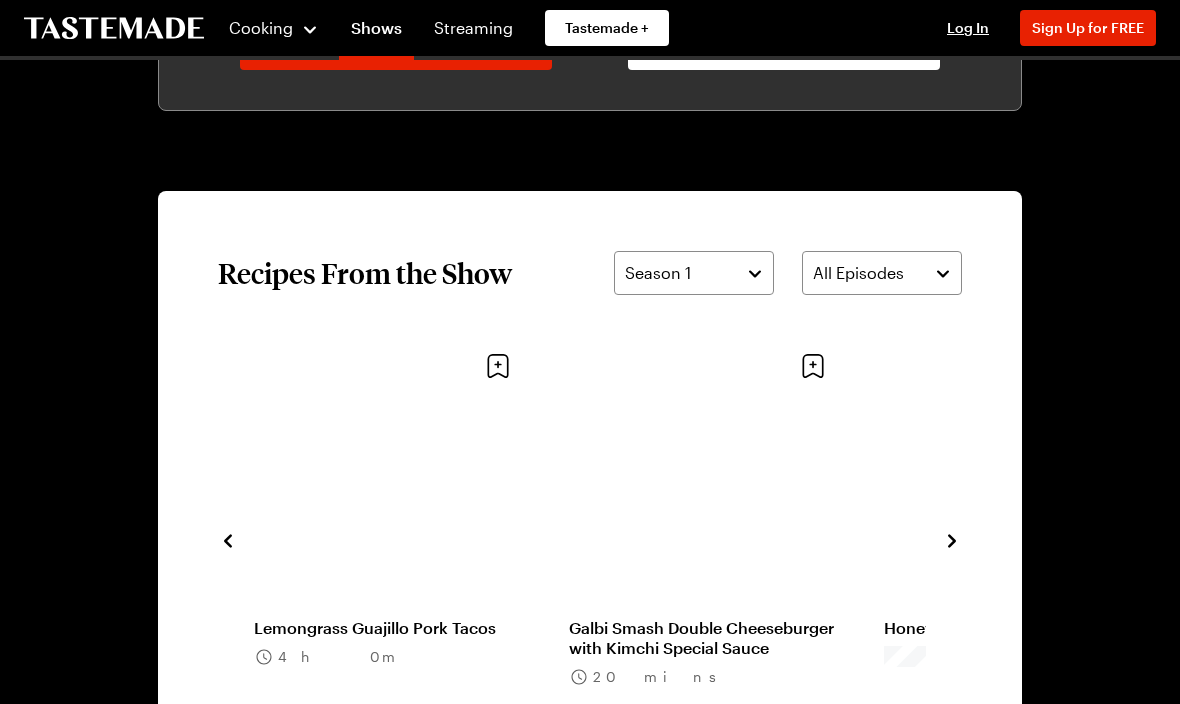 click on "Lemongrass Guajillo Pork Tacos" at bounding box center (391, 628) 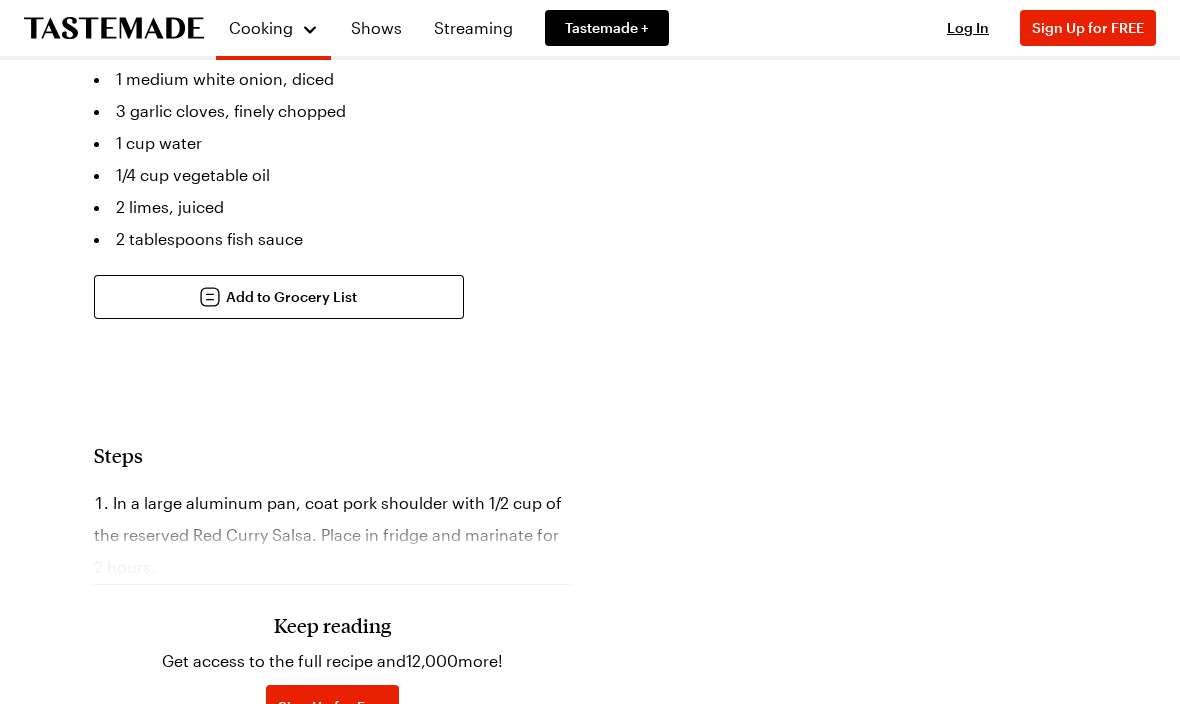 scroll, scrollTop: 0, scrollLeft: 0, axis: both 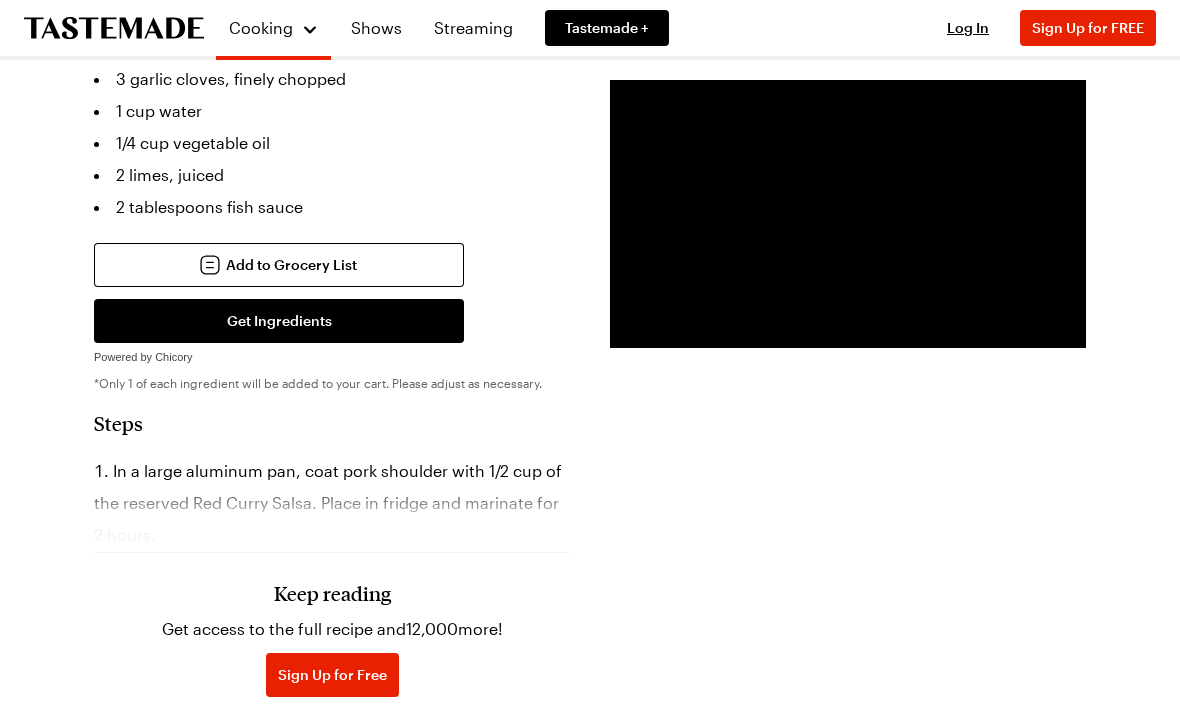 click on "Keep reading Get access to the full recipe and  12,000  more! Sign Up for Free Already have an account?  Log In" at bounding box center [332, 621] 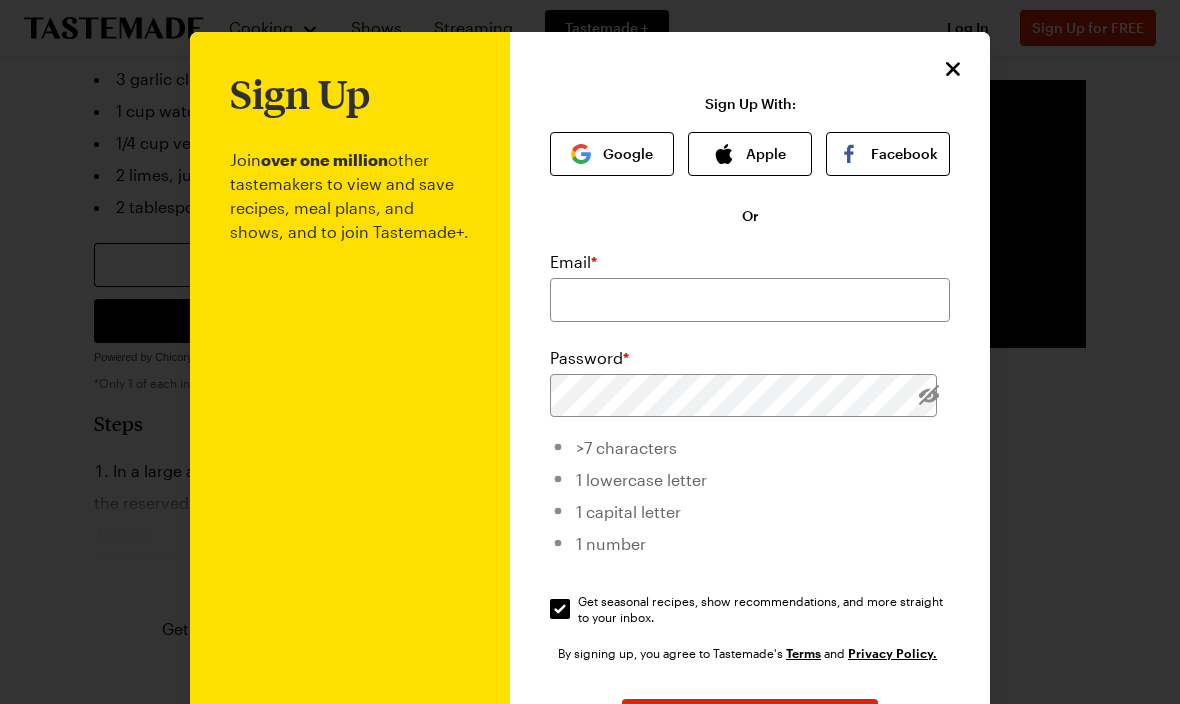 click 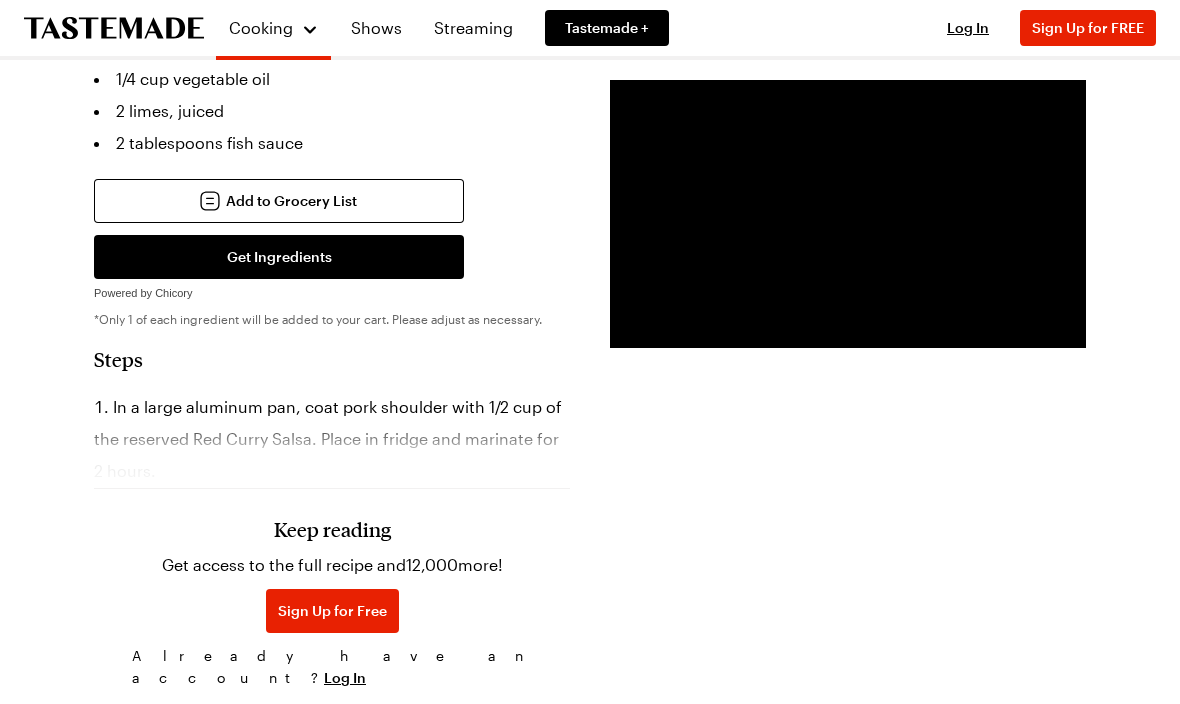 scroll, scrollTop: 1347, scrollLeft: 0, axis: vertical 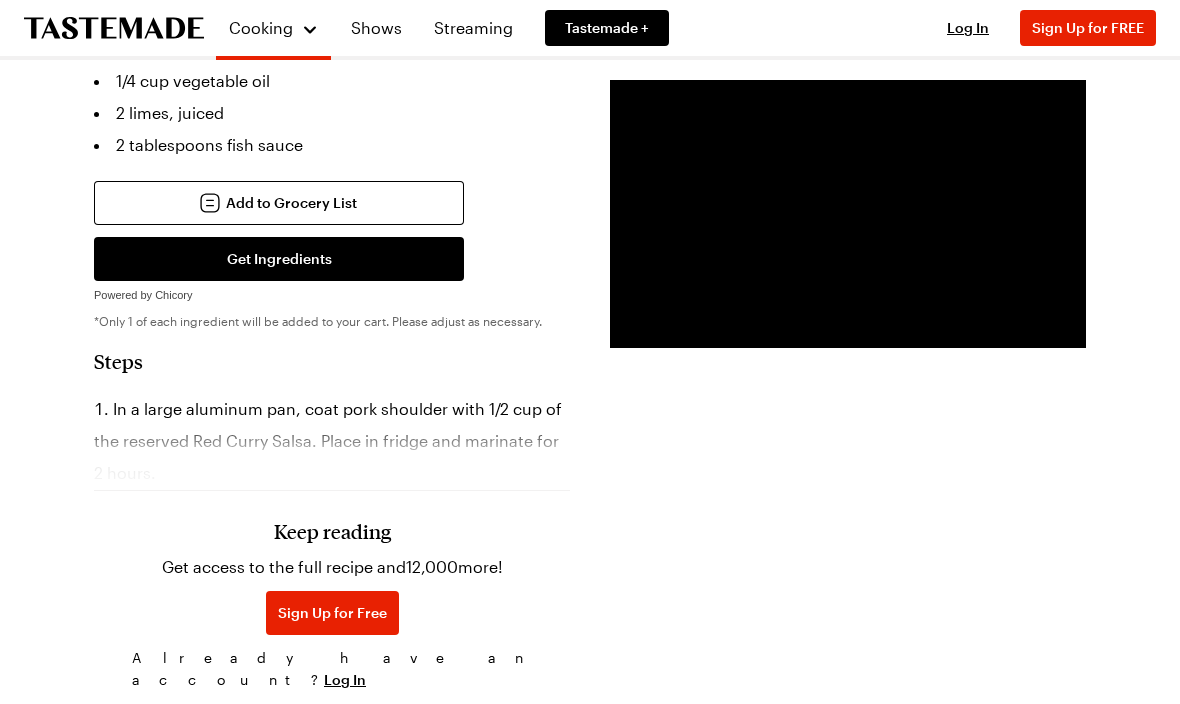 click on "Sign Up for Free" at bounding box center (332, 613) 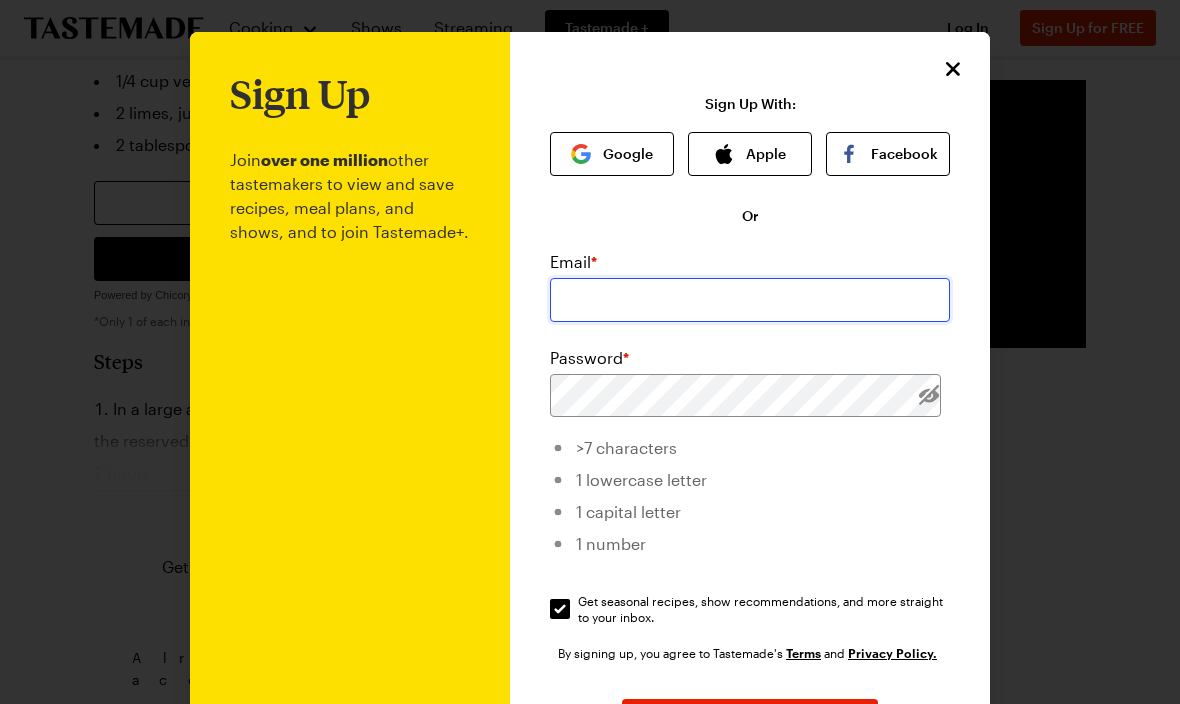 click at bounding box center (750, 300) 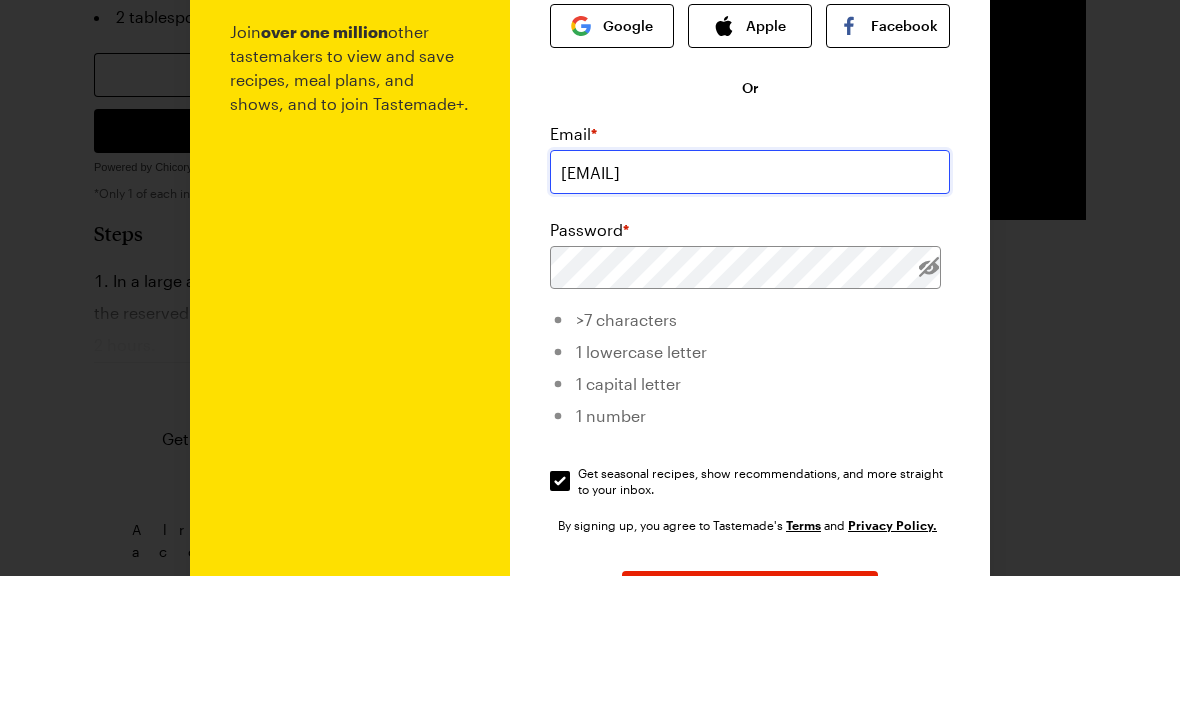 type on "ssmcgarity@att.net" 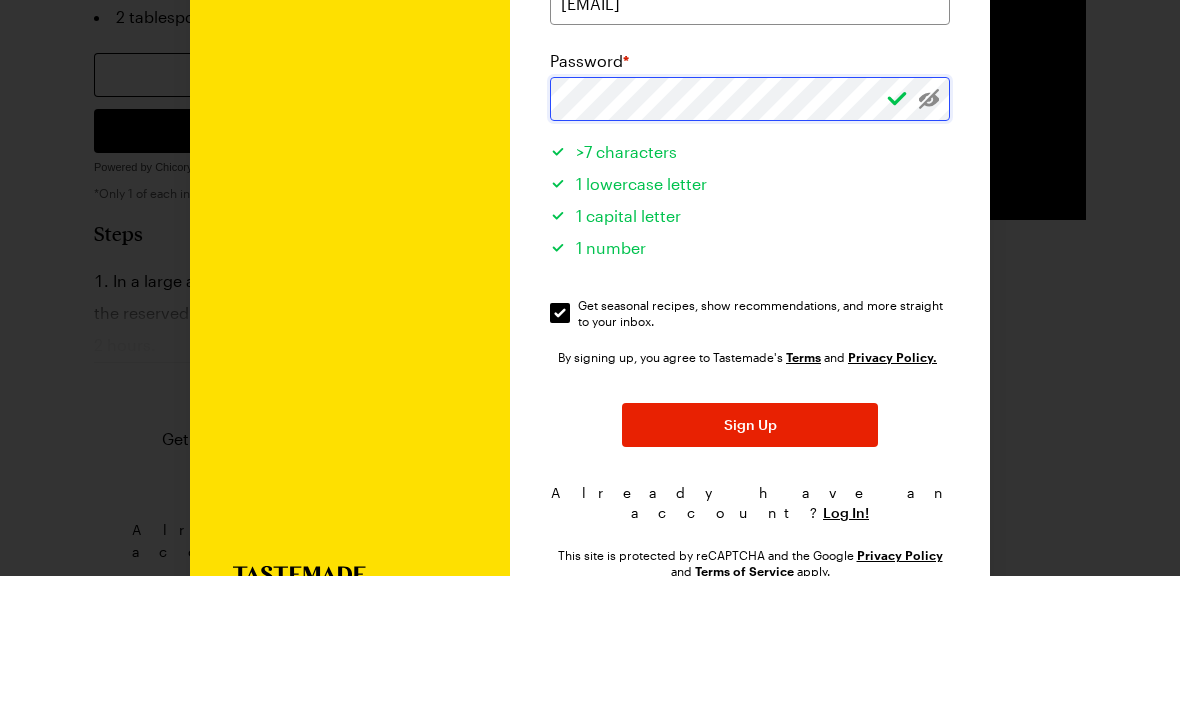 scroll, scrollTop: 168, scrollLeft: 0, axis: vertical 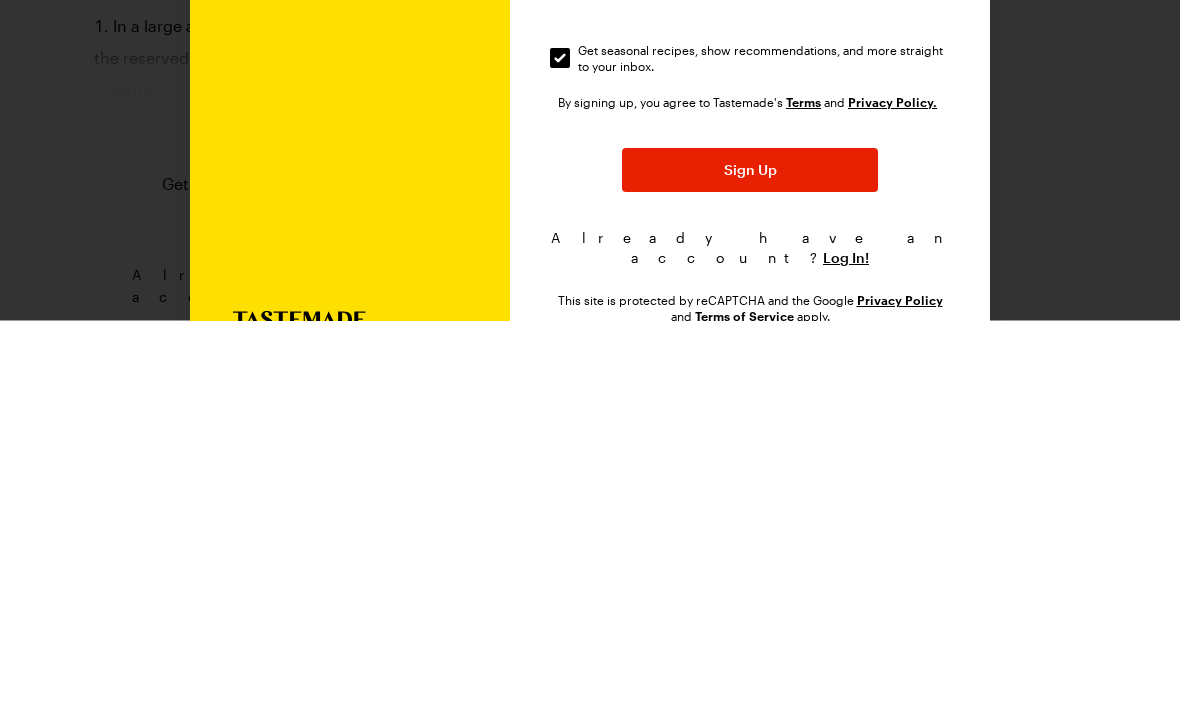 click on "Sign Up" at bounding box center (750, 554) 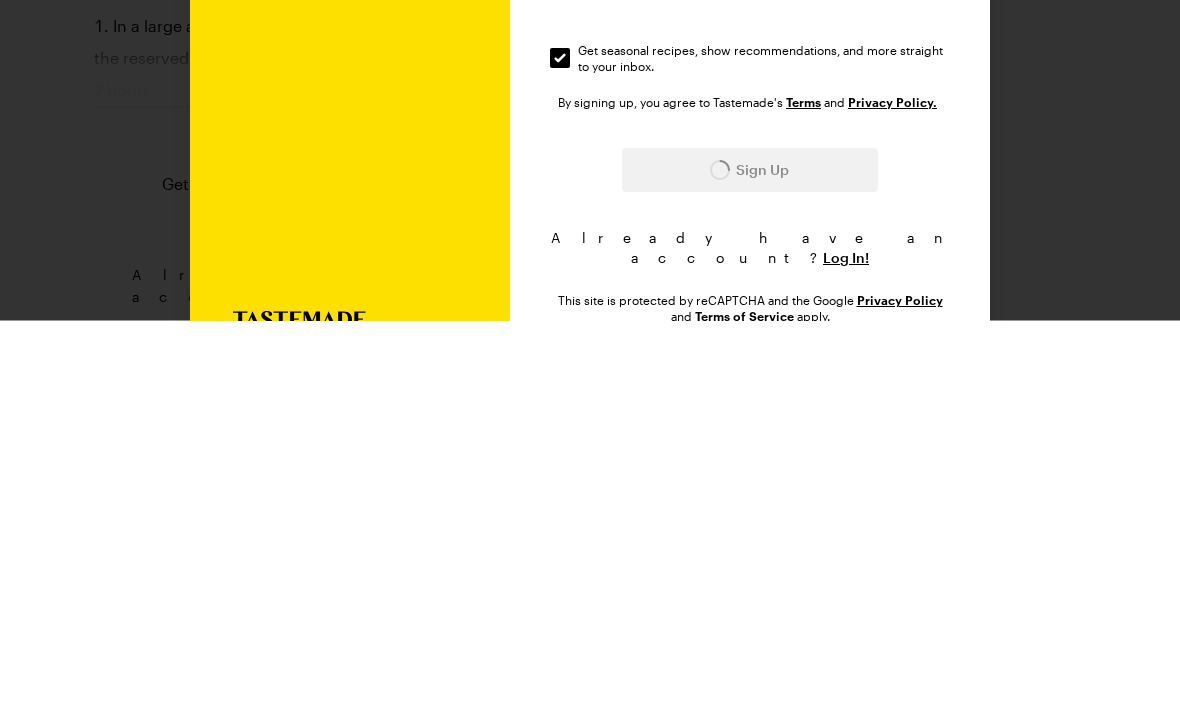 scroll, scrollTop: 1731, scrollLeft: 0, axis: vertical 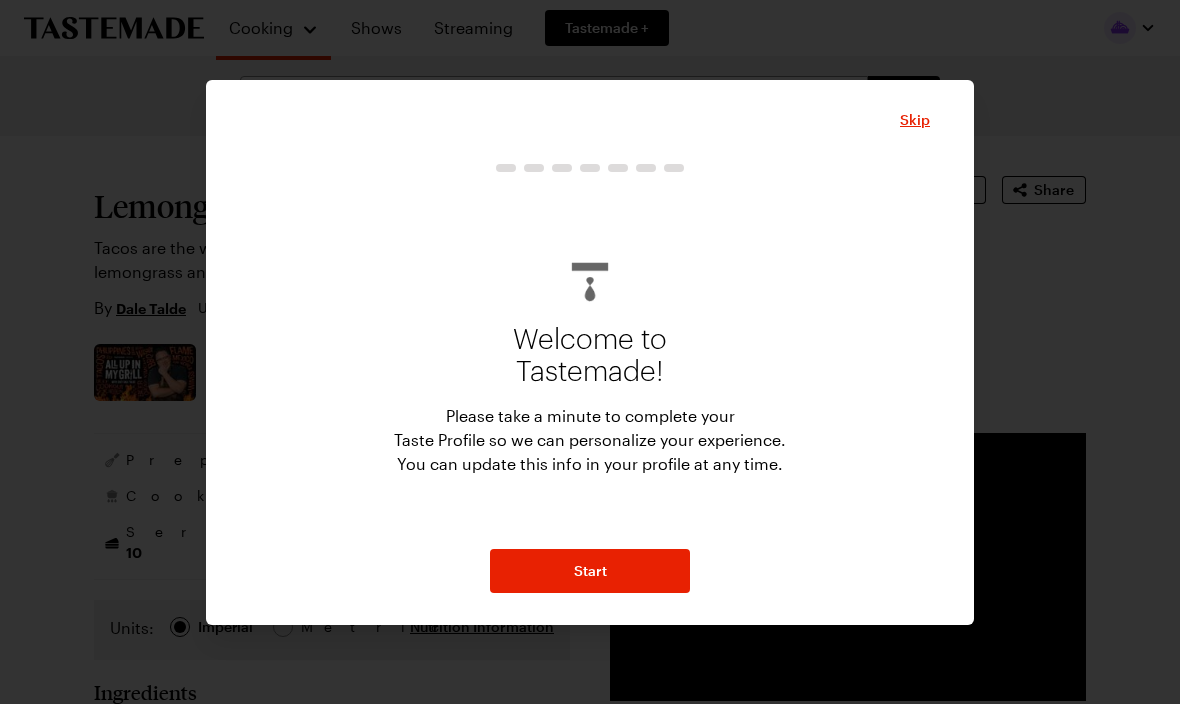 click on "Start" at bounding box center [590, 571] 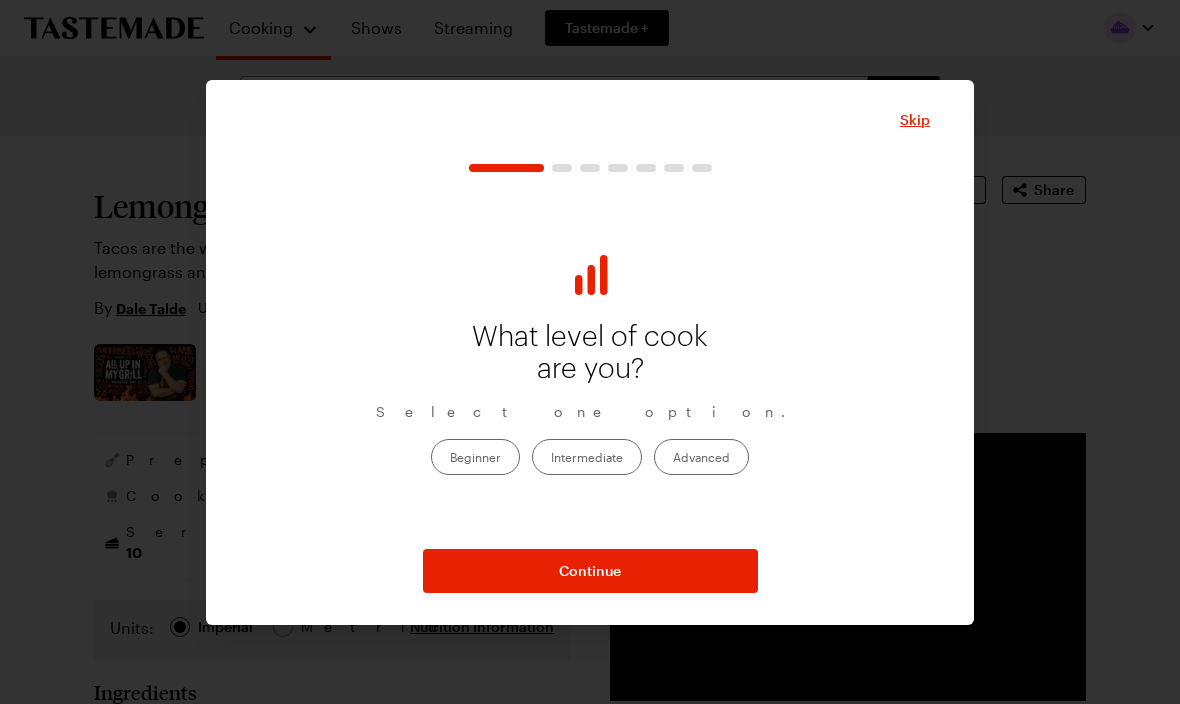 click on "Advanced" at bounding box center (701, 457) 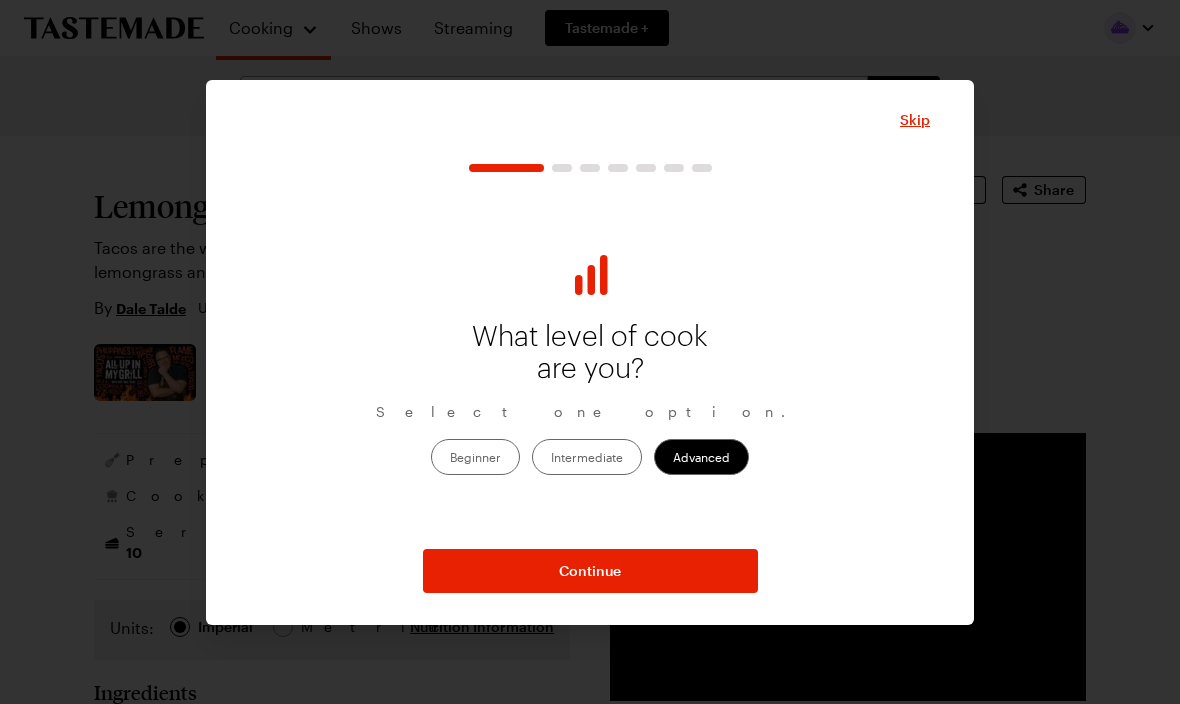 click on "Skip" at bounding box center (915, 120) 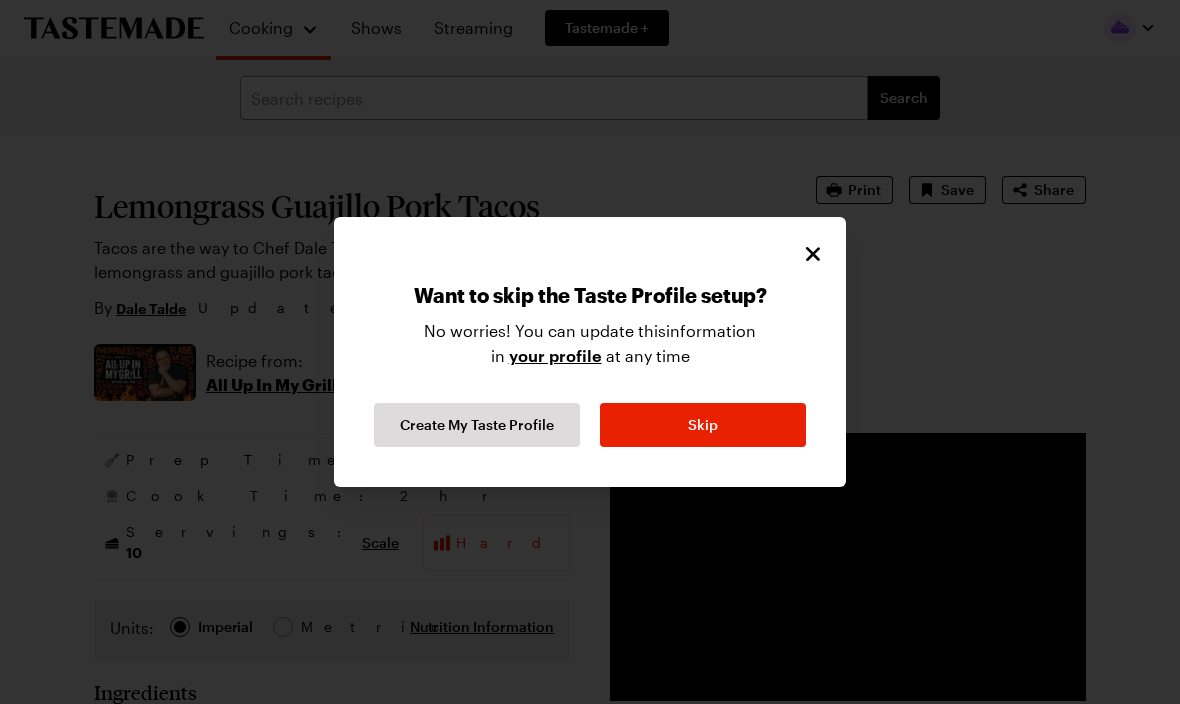 click on "Skip" at bounding box center (703, 425) 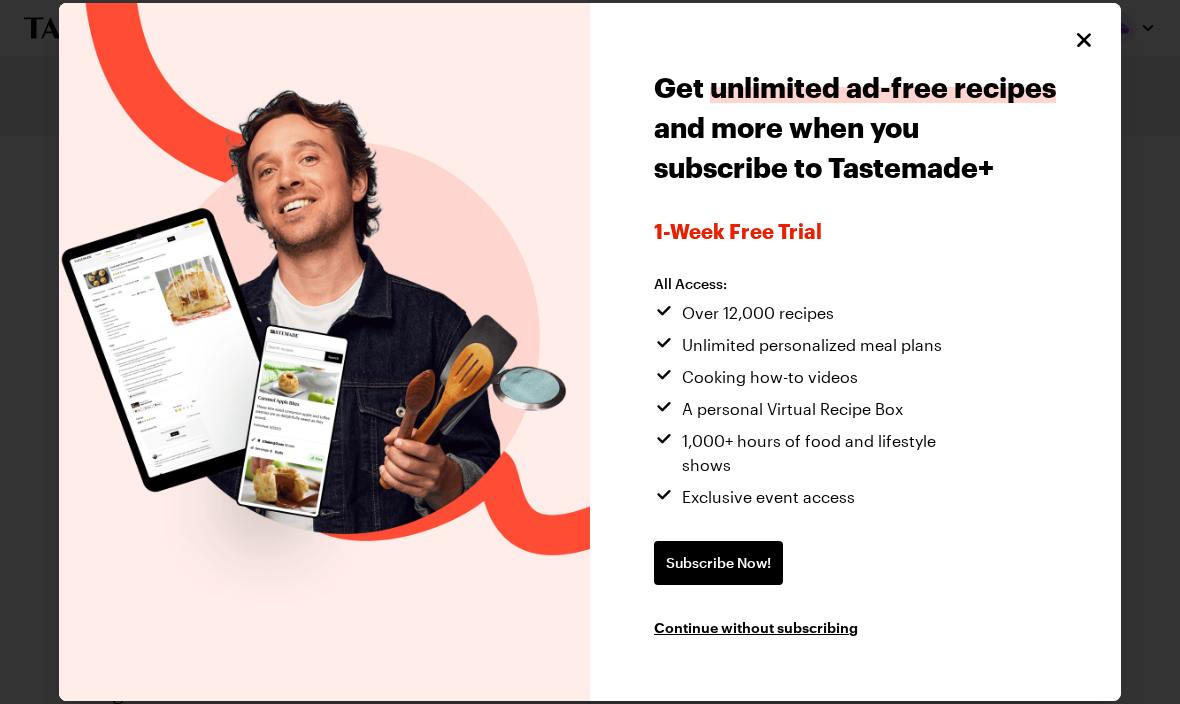 click 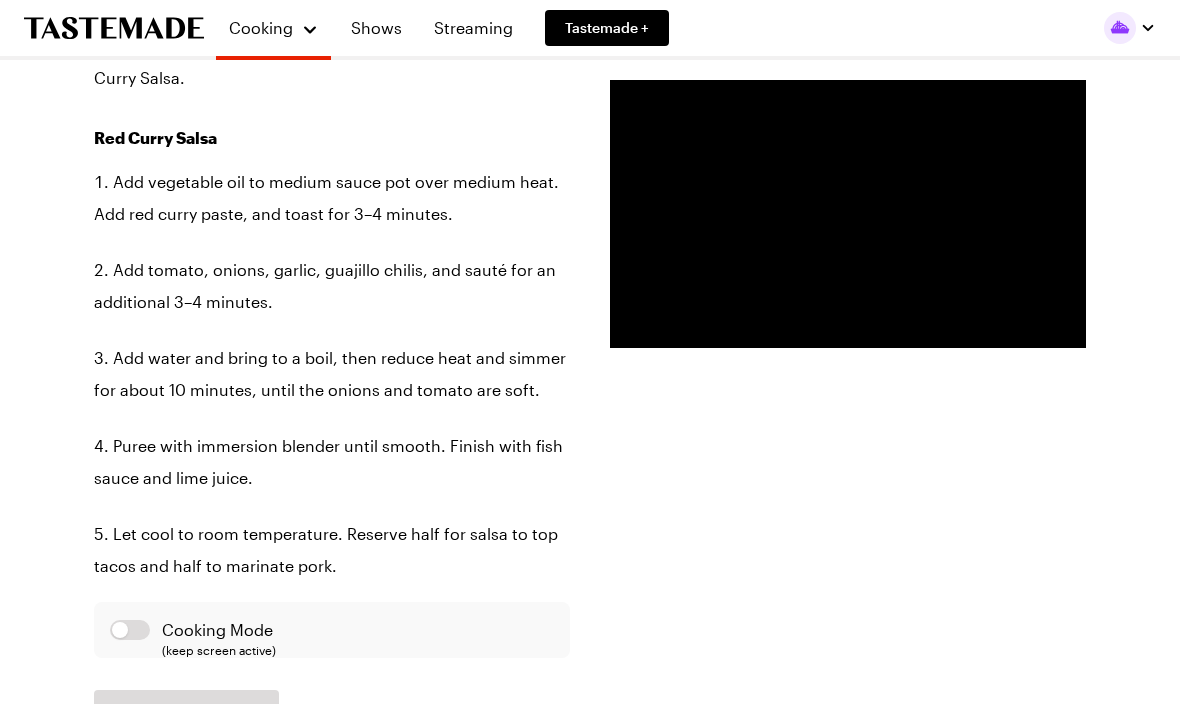 scroll, scrollTop: 3066, scrollLeft: 0, axis: vertical 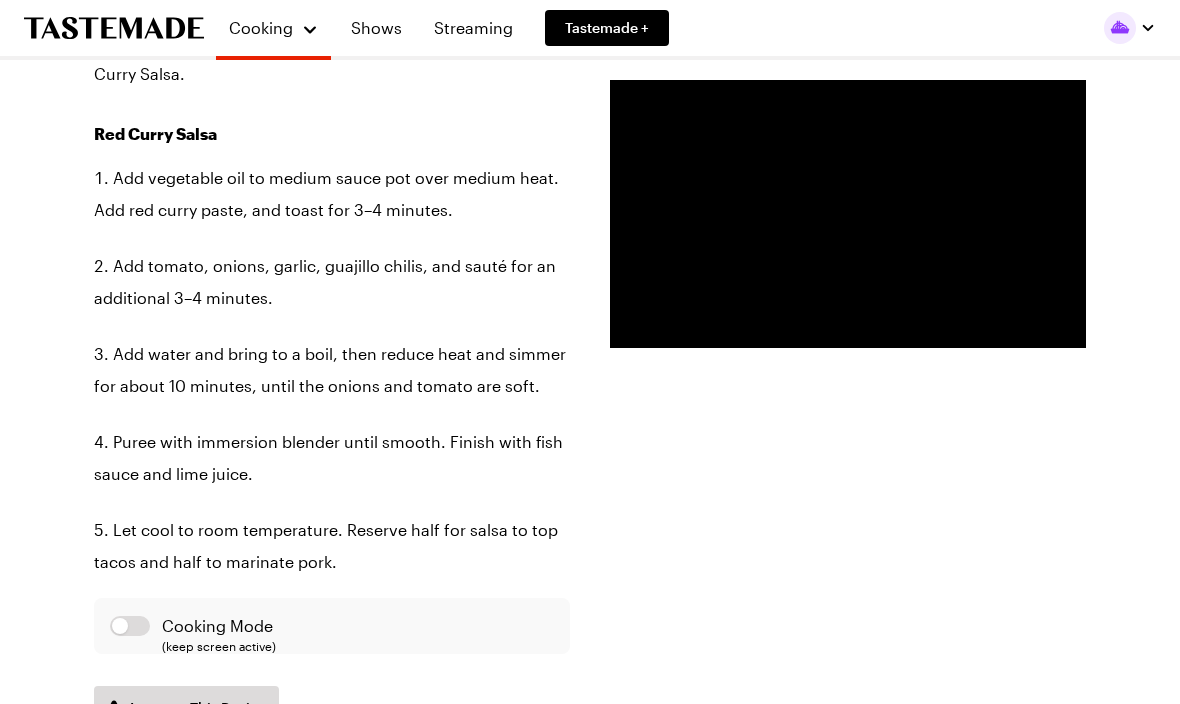 type on "x" 